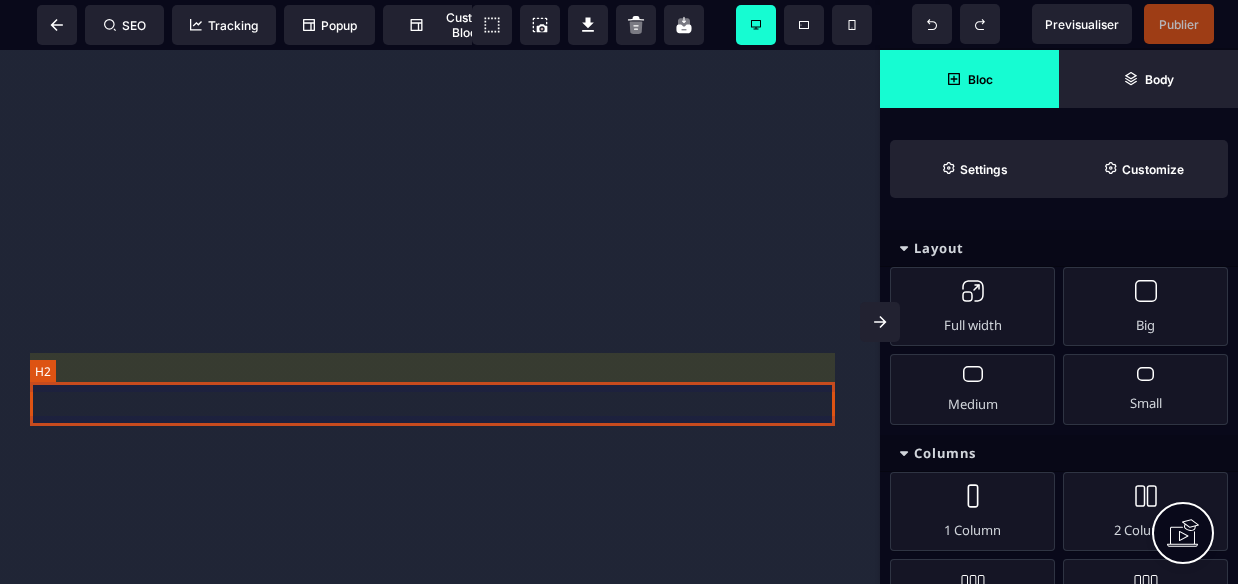 scroll, scrollTop: 0, scrollLeft: 0, axis: both 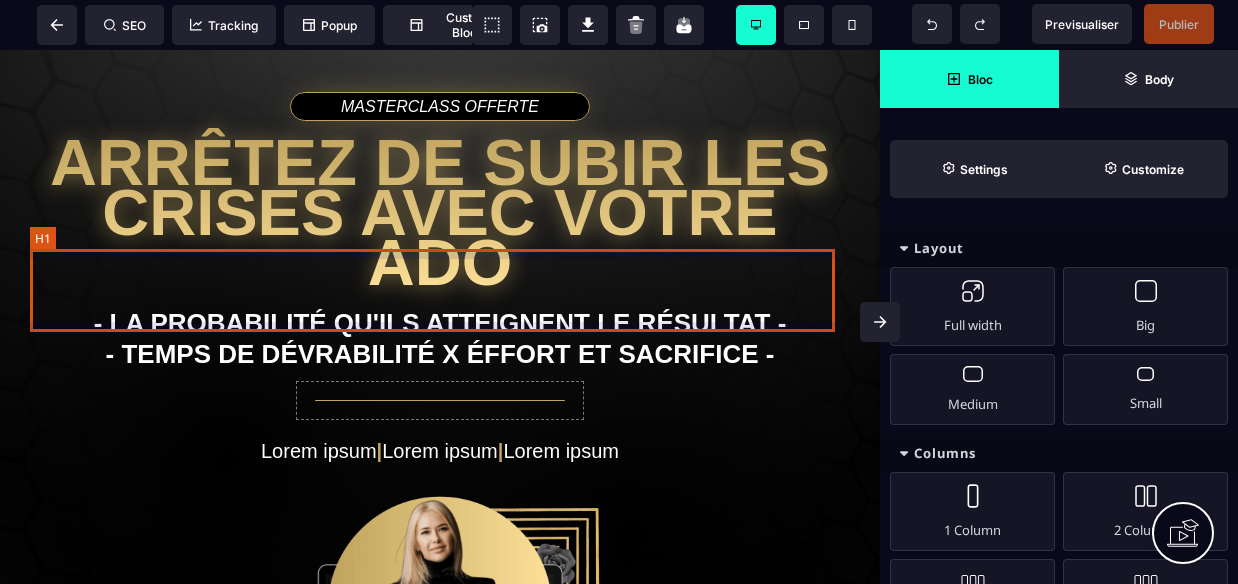 click on "- La probabilité qu'ils atteignent le résultat - - Temps de dévrabilité X Éffort et sacrifice -" at bounding box center (440, 339) 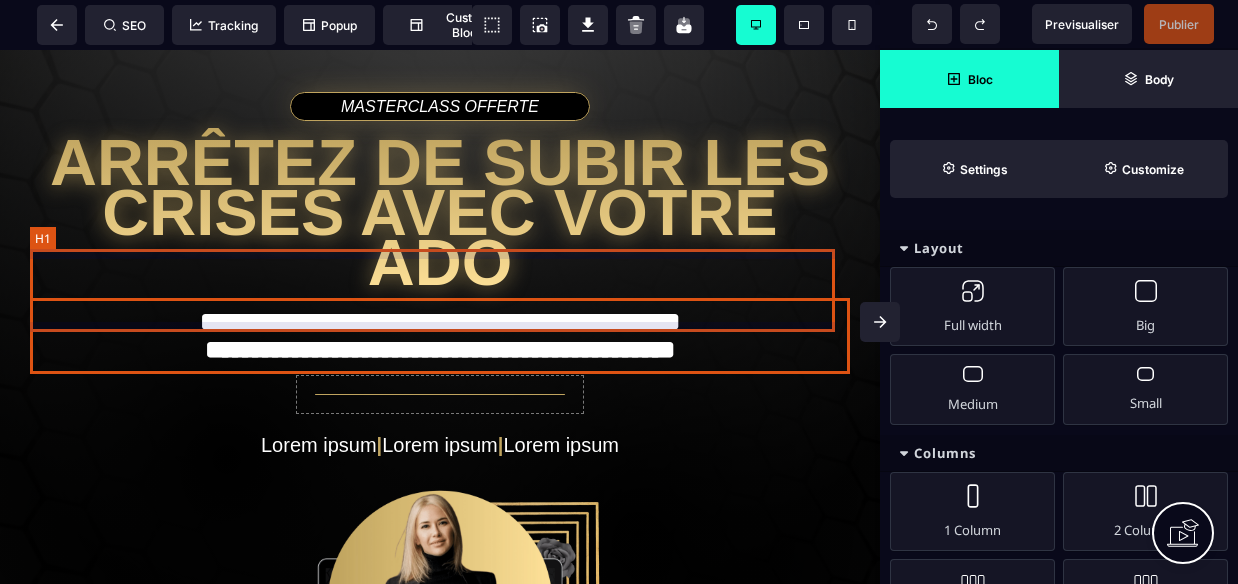 select 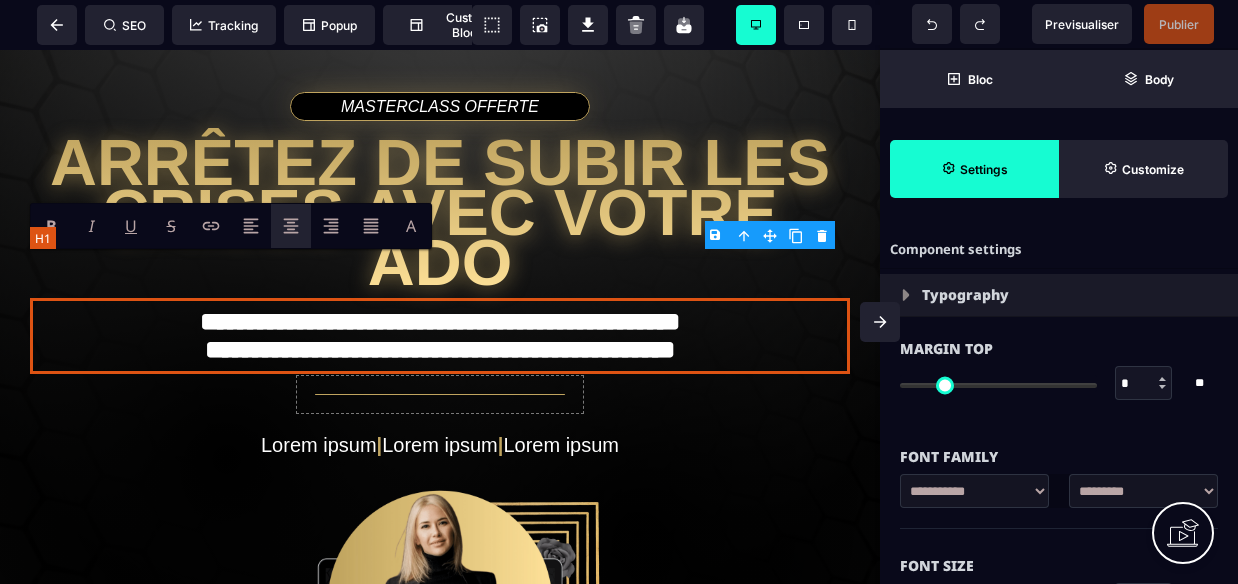 type on "*" 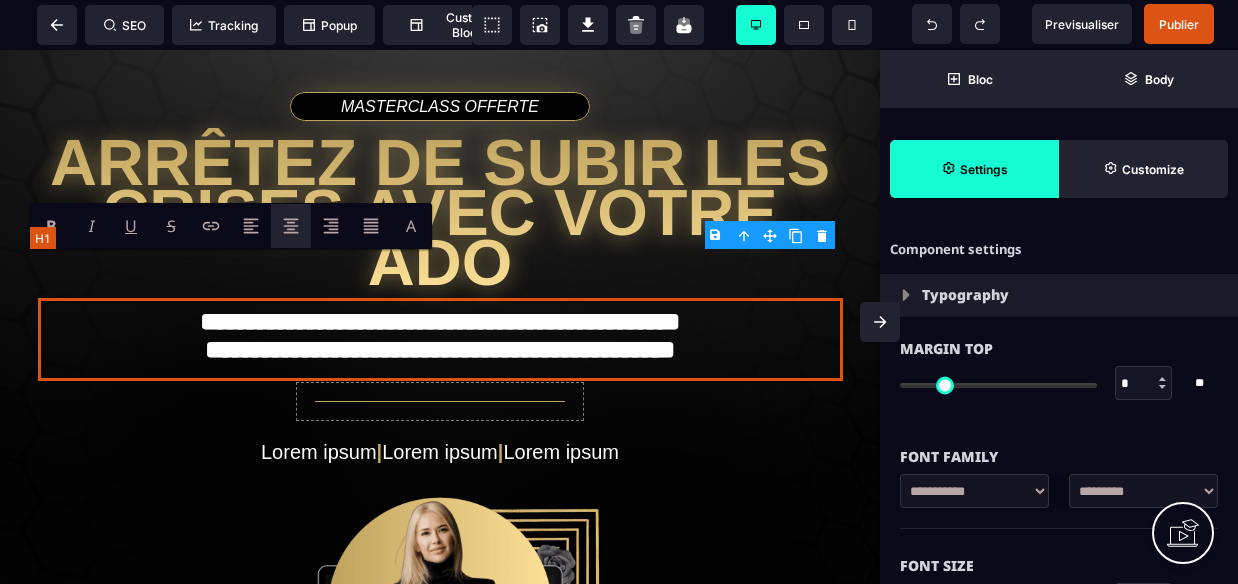 click on "**********" at bounding box center [440, 339] 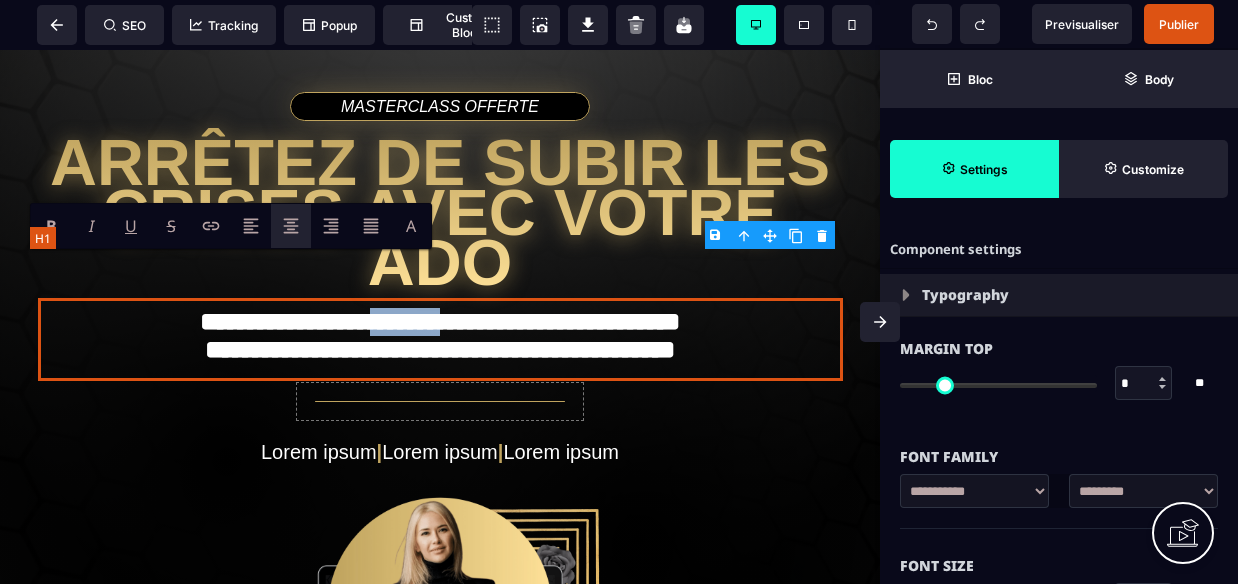 click on "**********" at bounding box center (440, 339) 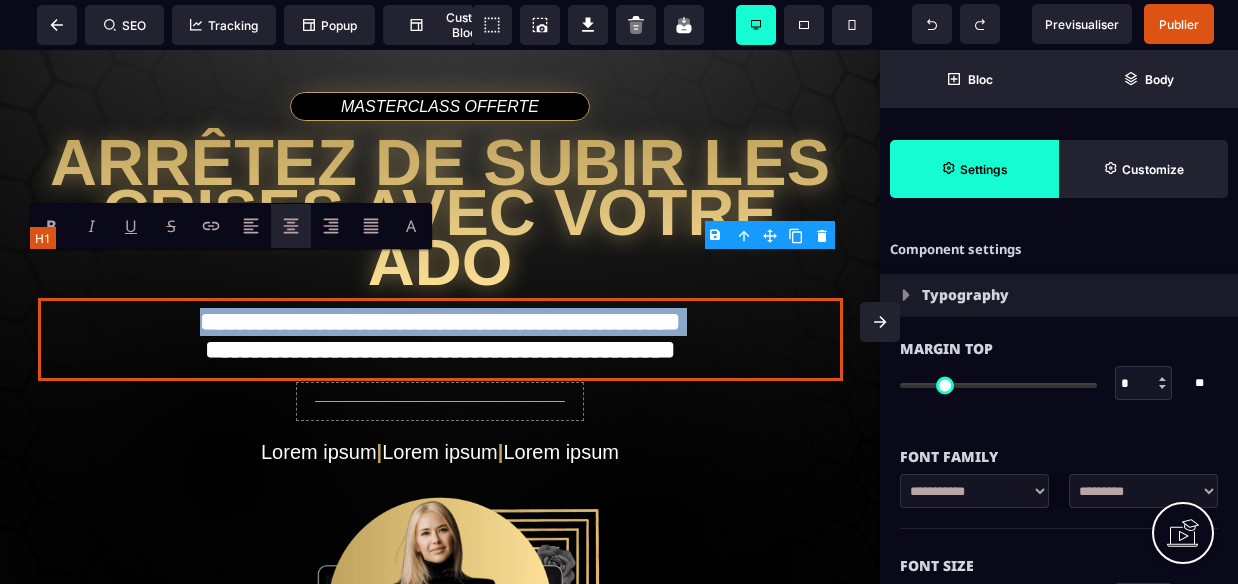 copy on "**********" 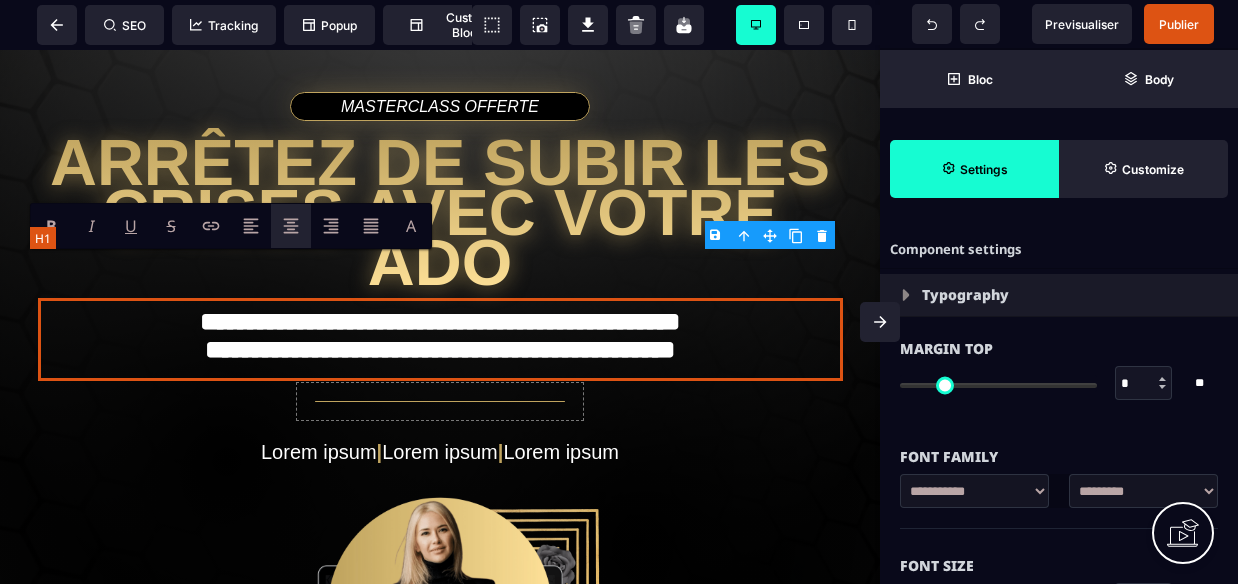 click on "**********" at bounding box center (440, 339) 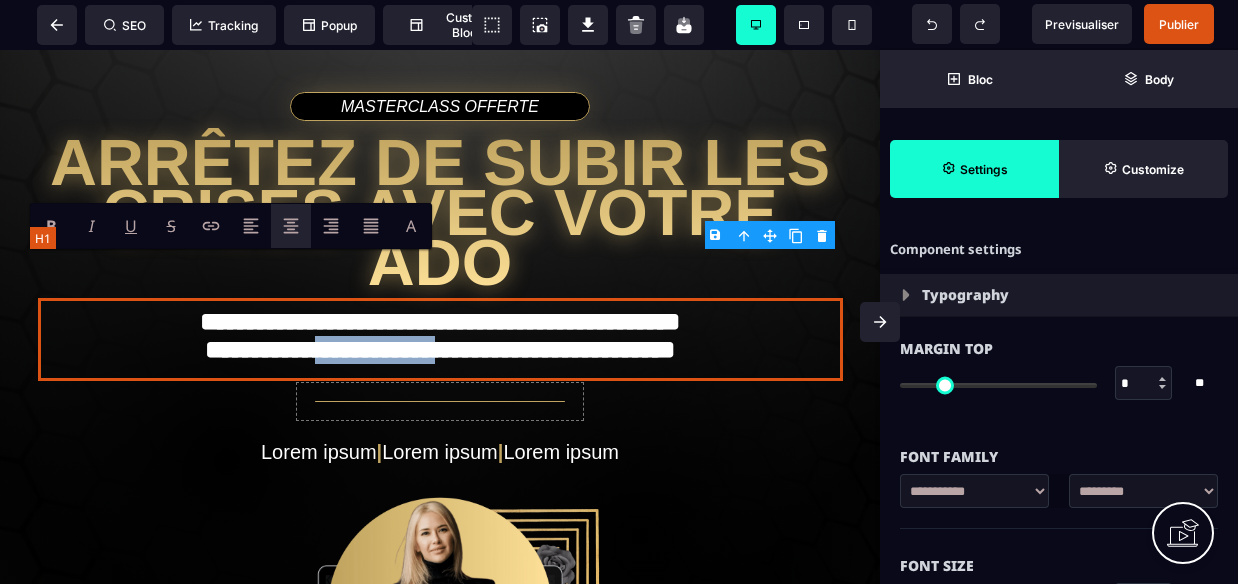 click on "**********" at bounding box center (440, 339) 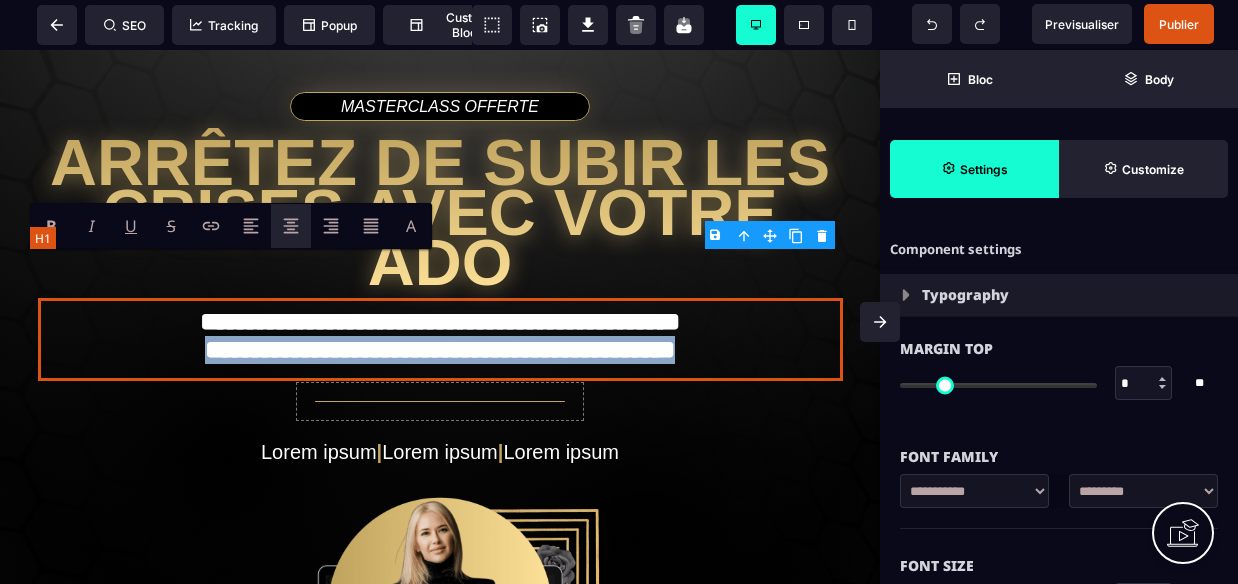 click on "**********" at bounding box center [440, 339] 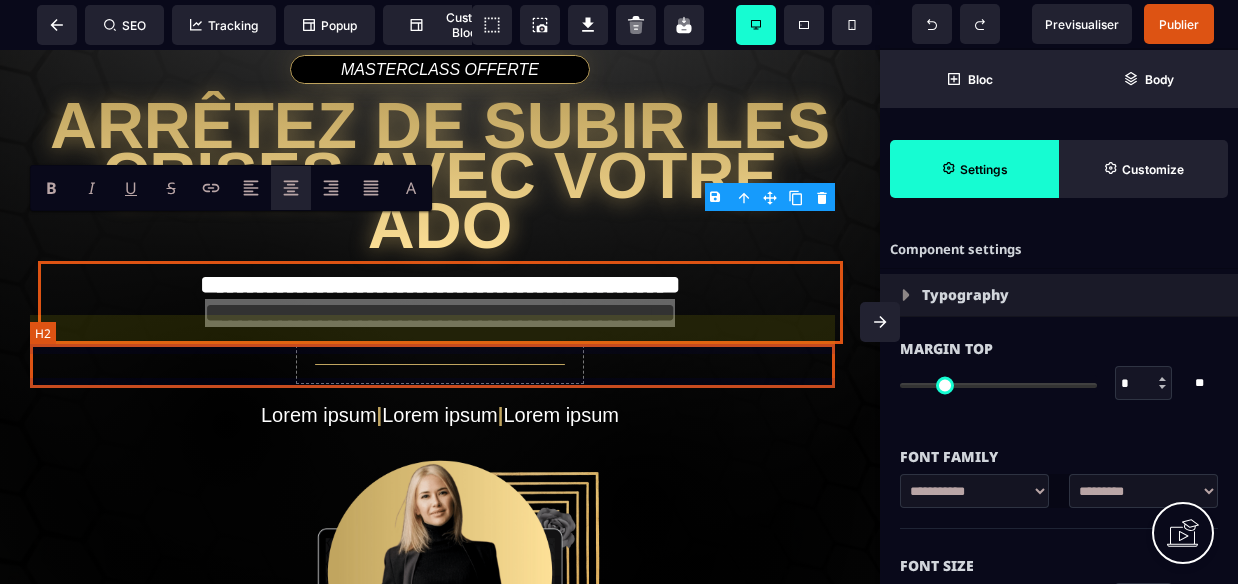 scroll, scrollTop: 38, scrollLeft: 0, axis: vertical 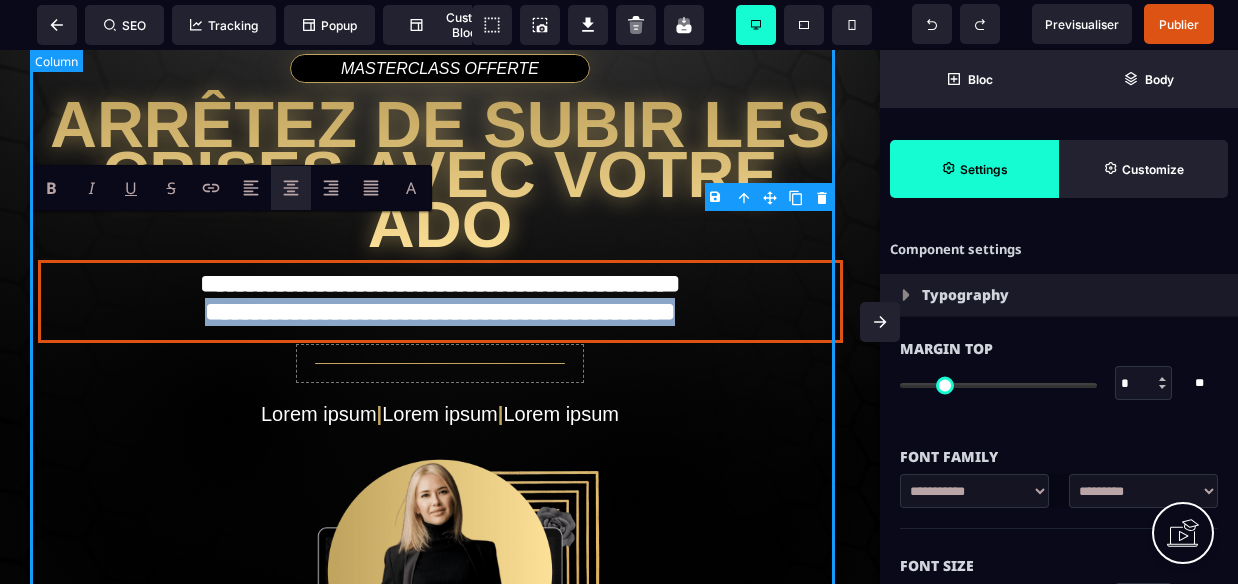 click on "**********" at bounding box center (440, 515) 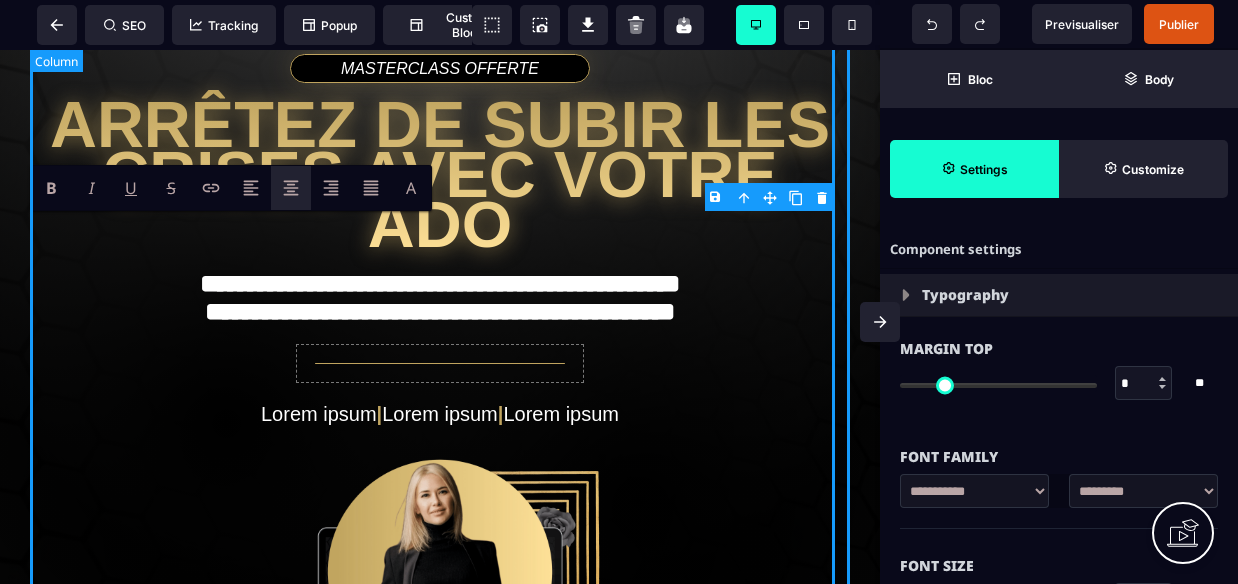 select on "*" 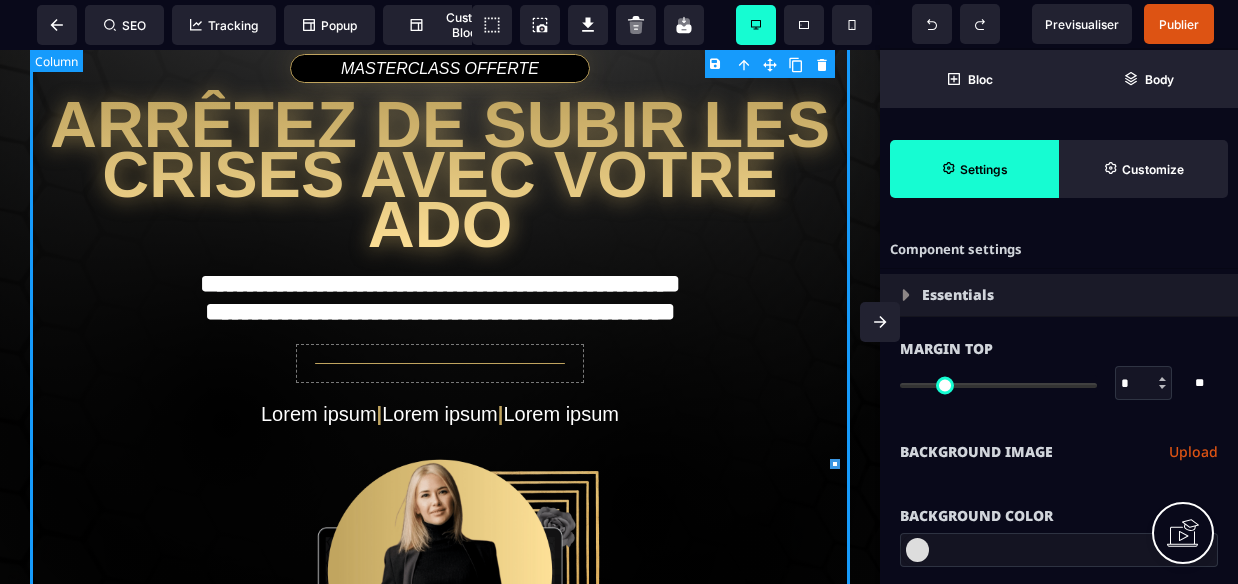 type on "*" 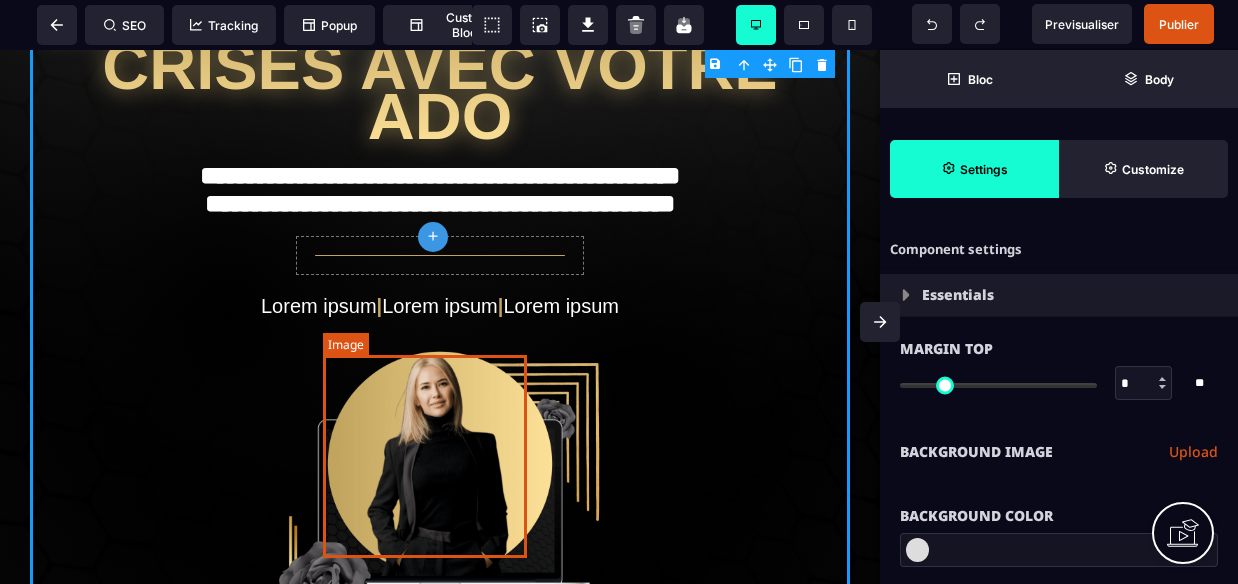scroll, scrollTop: 0, scrollLeft: 0, axis: both 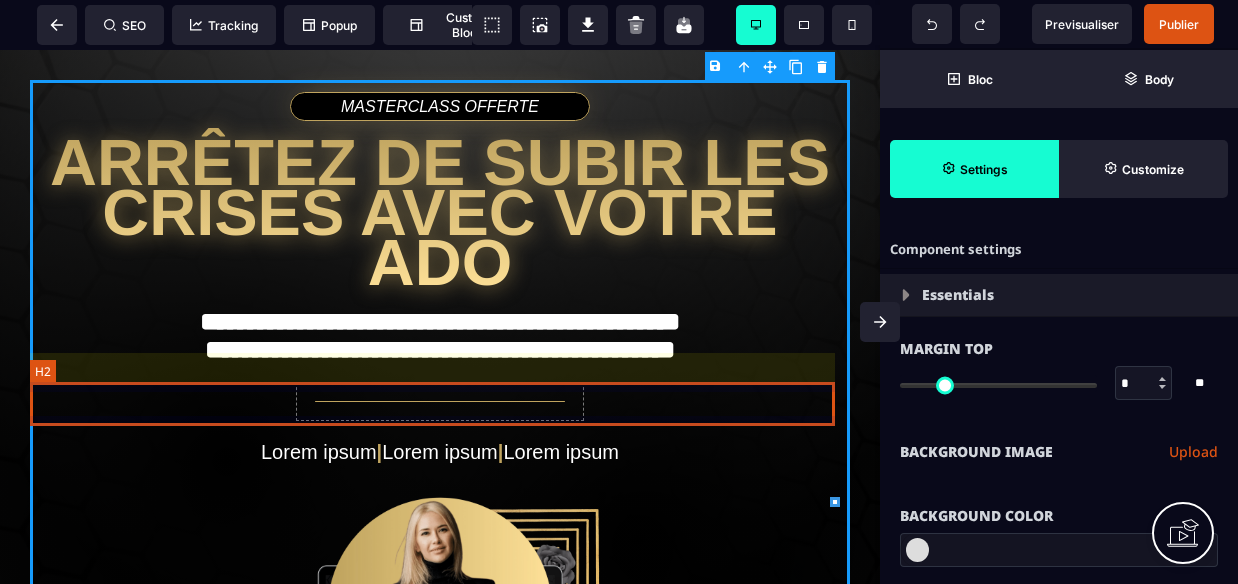 click on "Lorem ipsum  |  Lorem ipsum  |  Lorem ipsum" at bounding box center (440, 452) 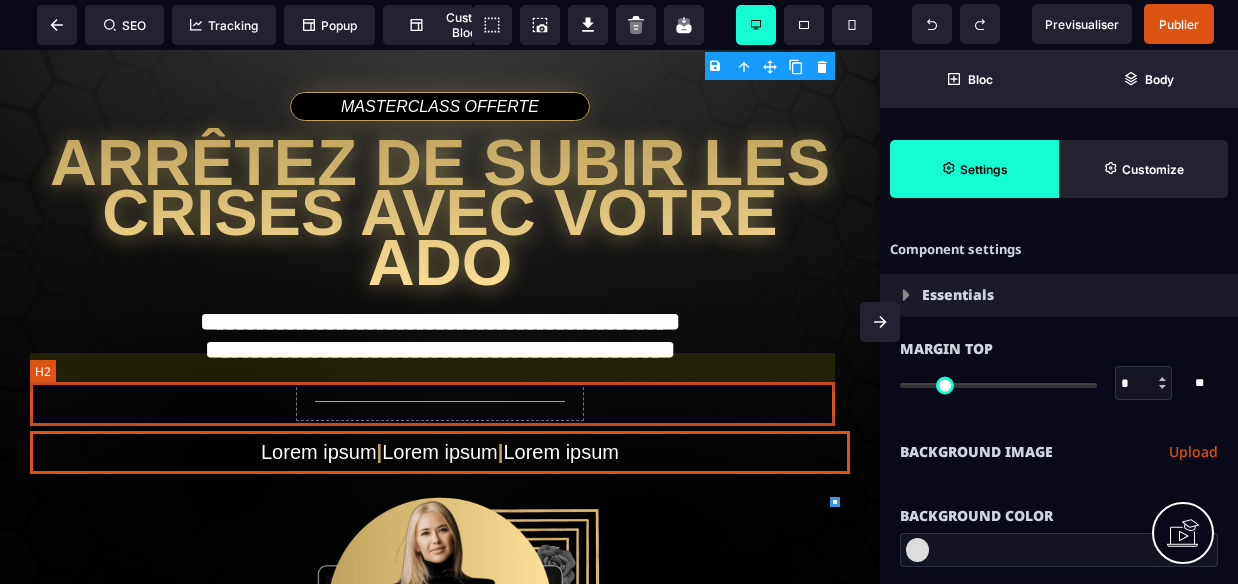 select 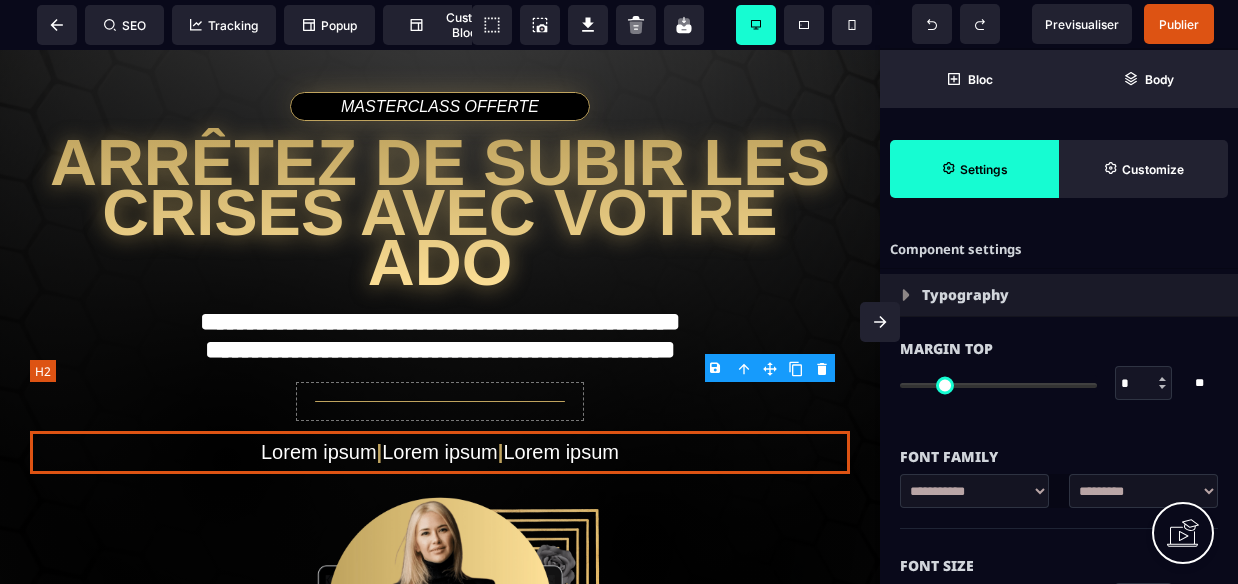 type on "*" 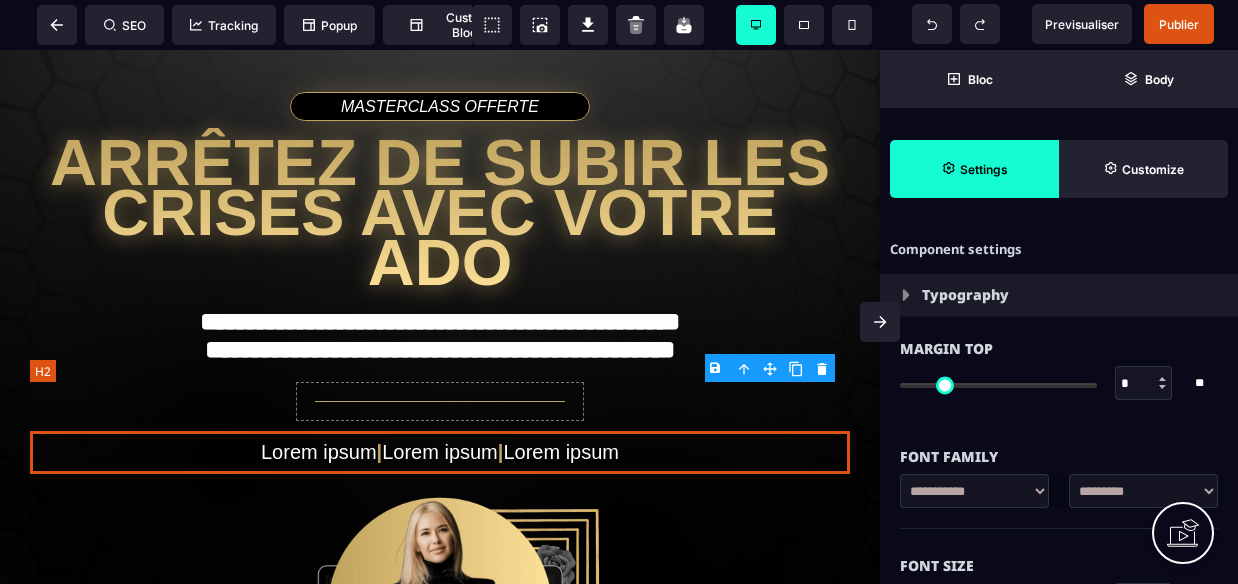 click on "Lorem ipsum  |  Lorem ipsum  |  Lorem ipsum" at bounding box center [440, 452] 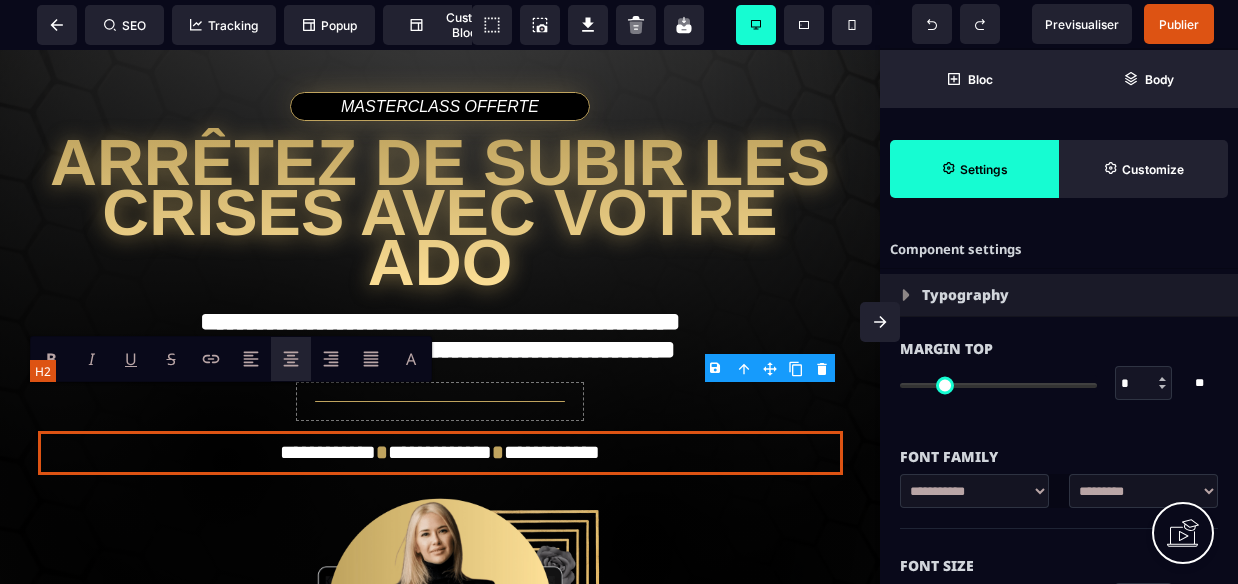 type 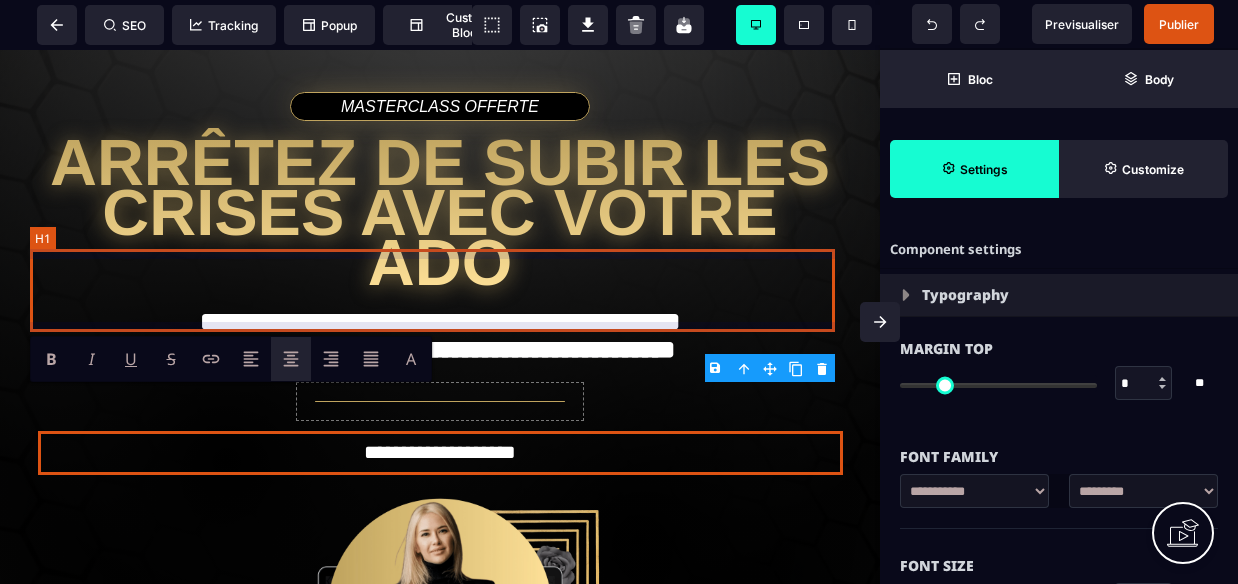 click on "**********" at bounding box center (440, 339) 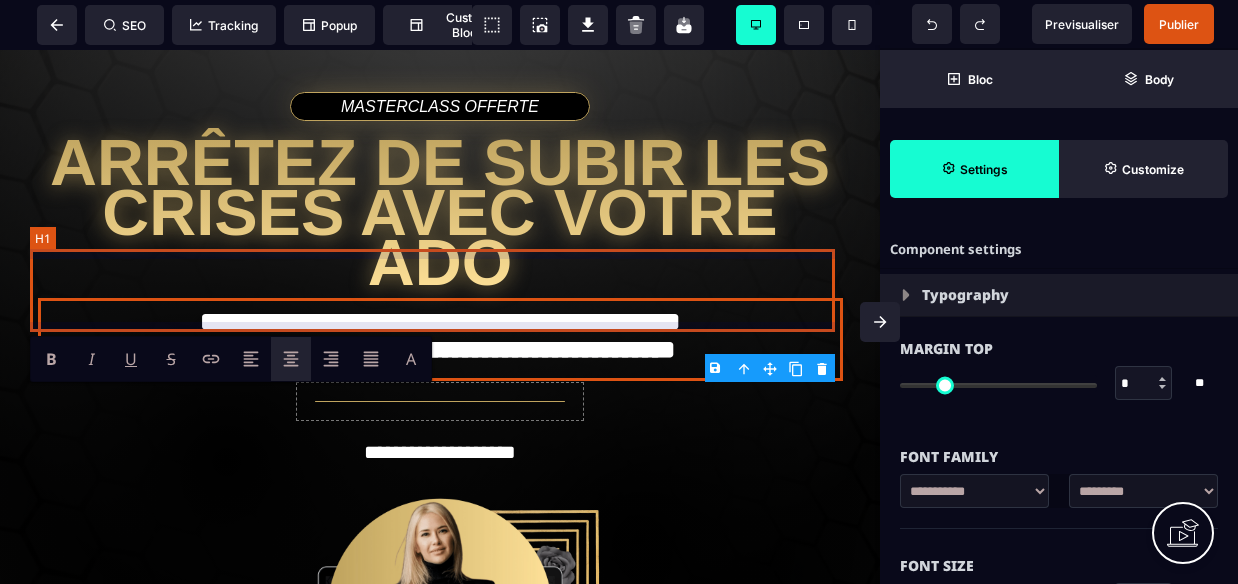select 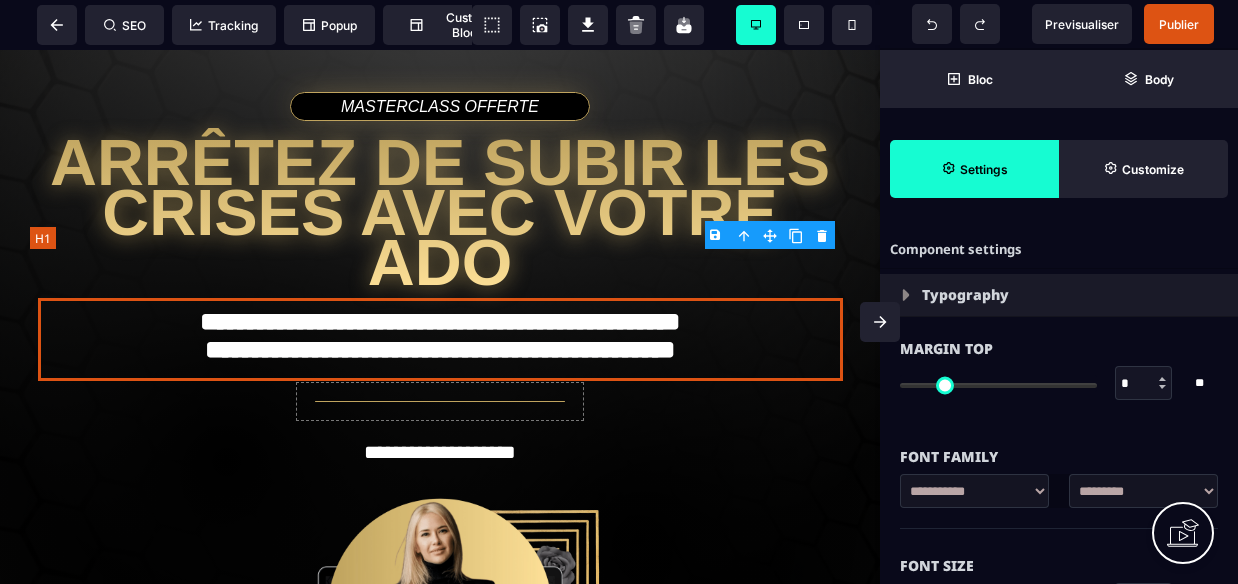 click on "**********" at bounding box center [440, 339] 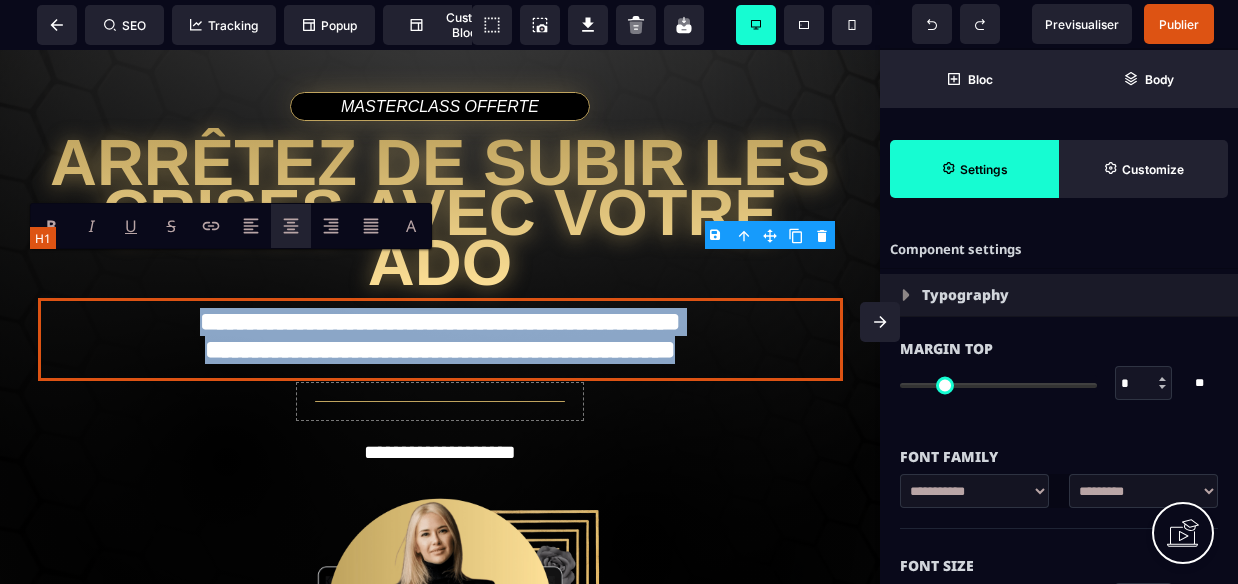 paste 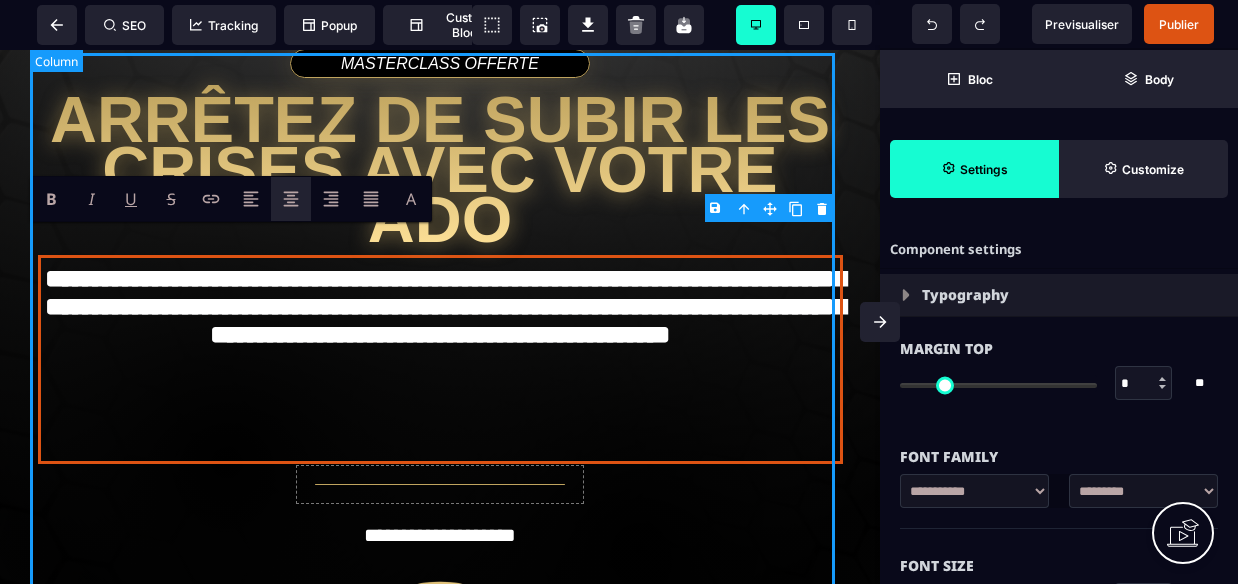 scroll, scrollTop: 44, scrollLeft: 0, axis: vertical 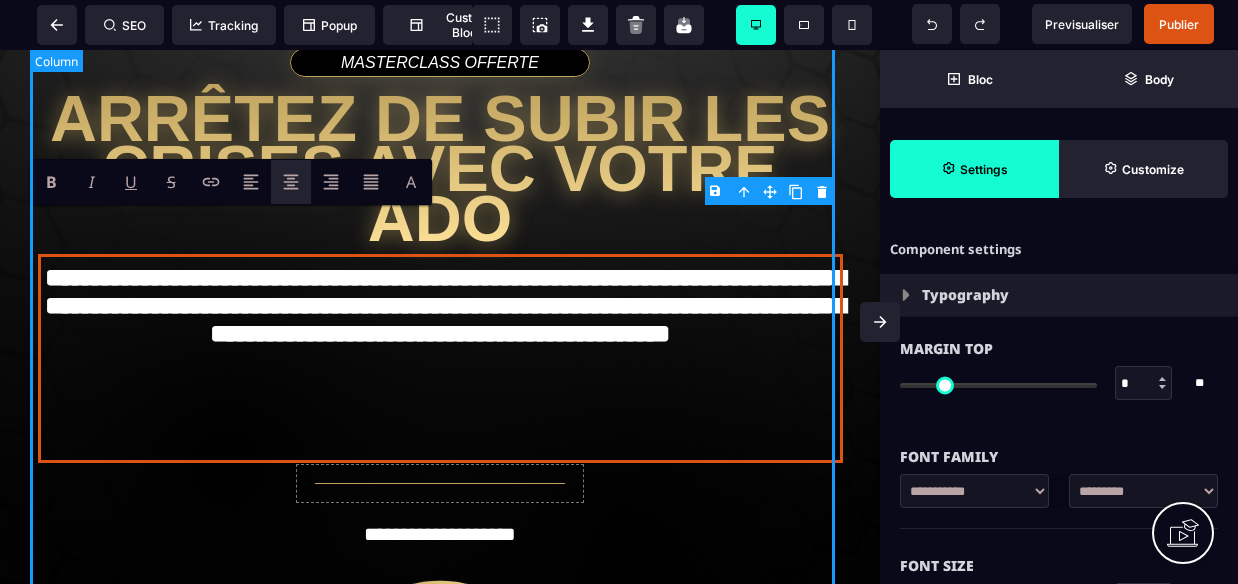 click on "**********" at bounding box center (440, 573) 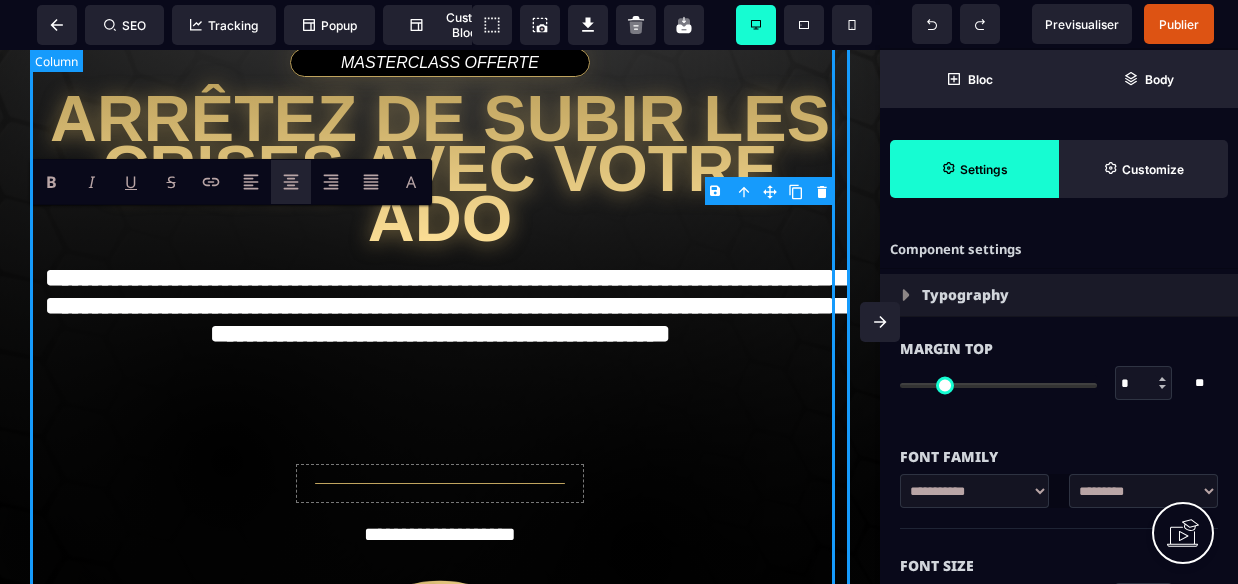 select on "**" 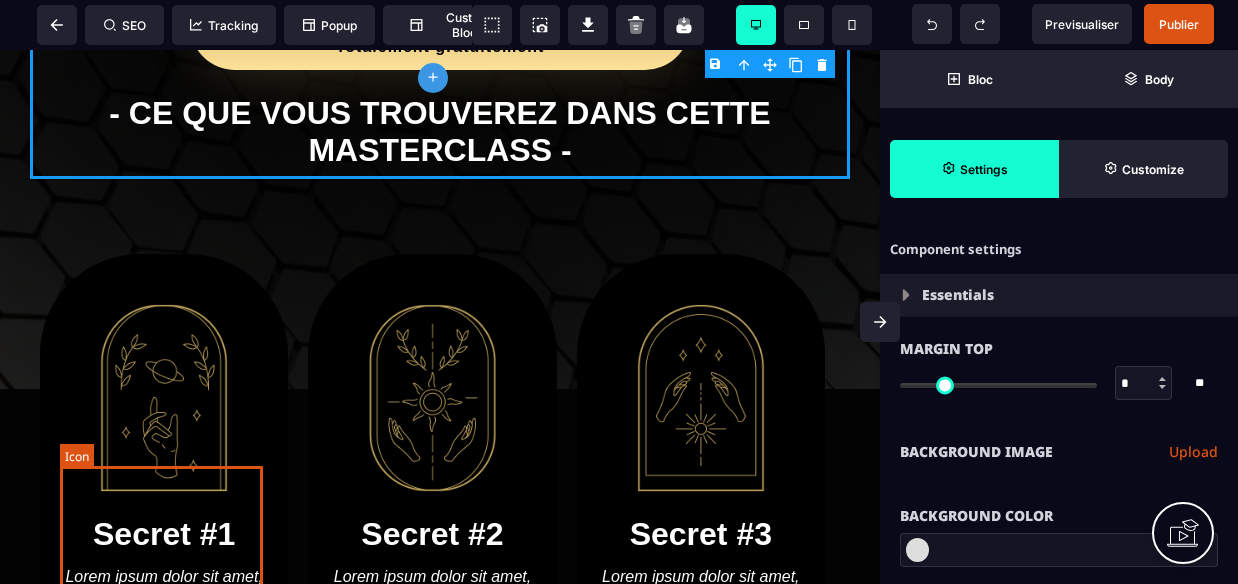 scroll, scrollTop: 976, scrollLeft: 0, axis: vertical 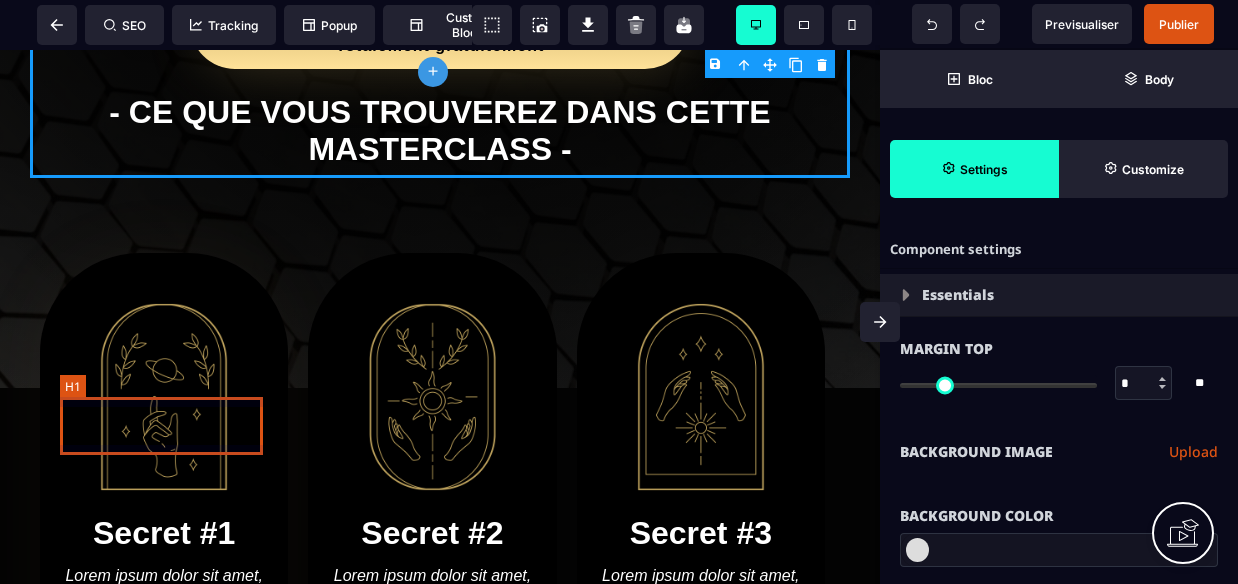 click on "Secret #1" at bounding box center (164, 533) 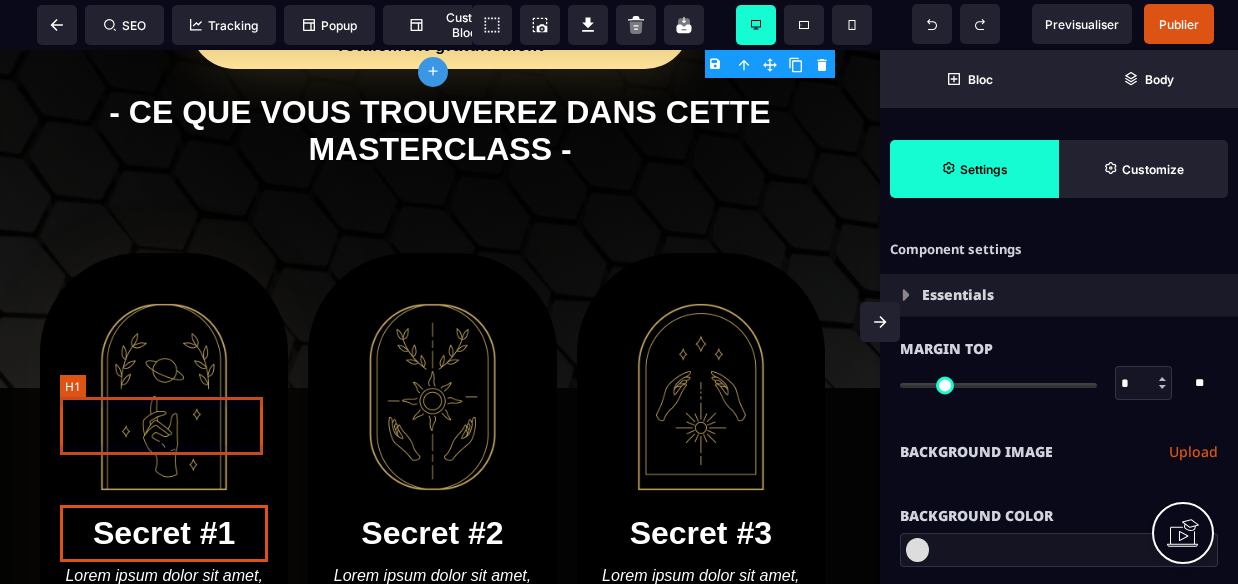 select on "***" 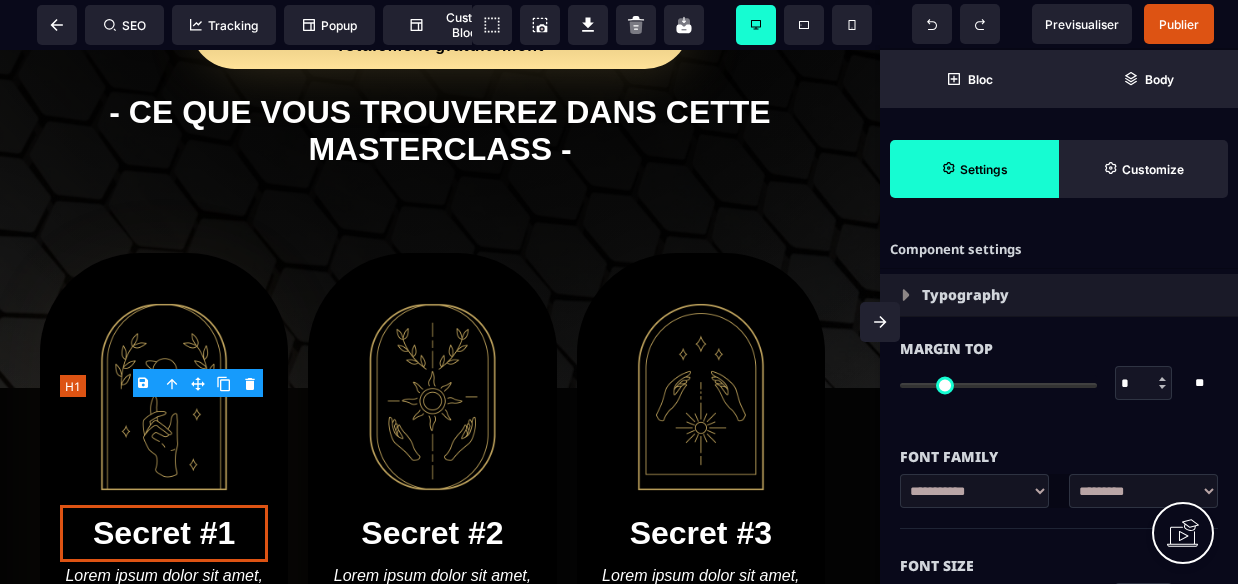 type on "**" 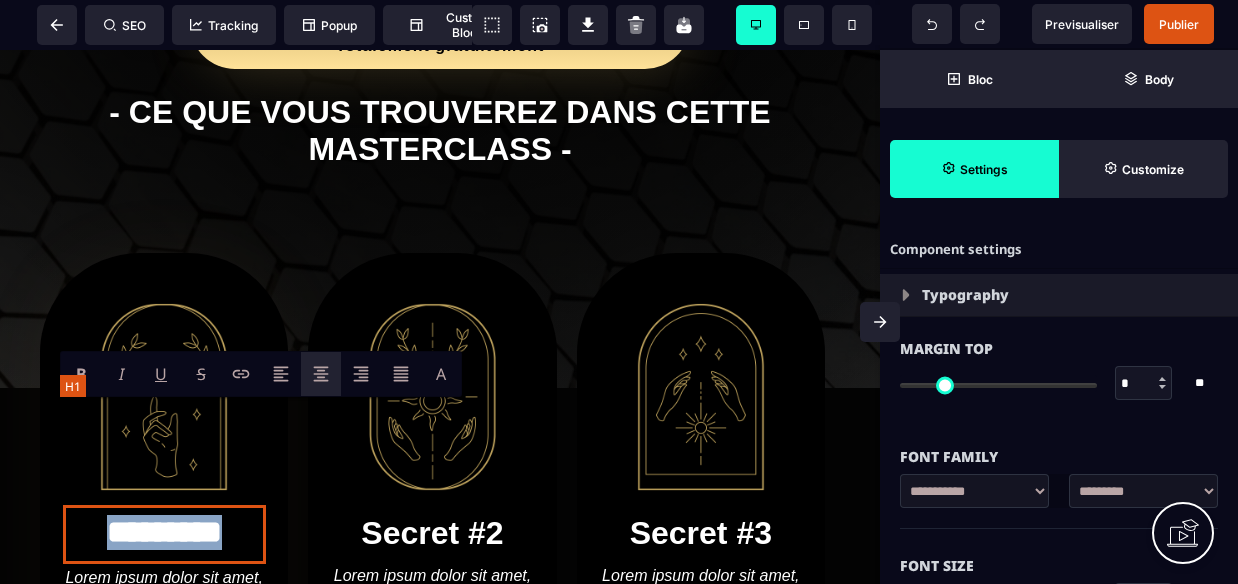 click on "*********" at bounding box center [164, 534] 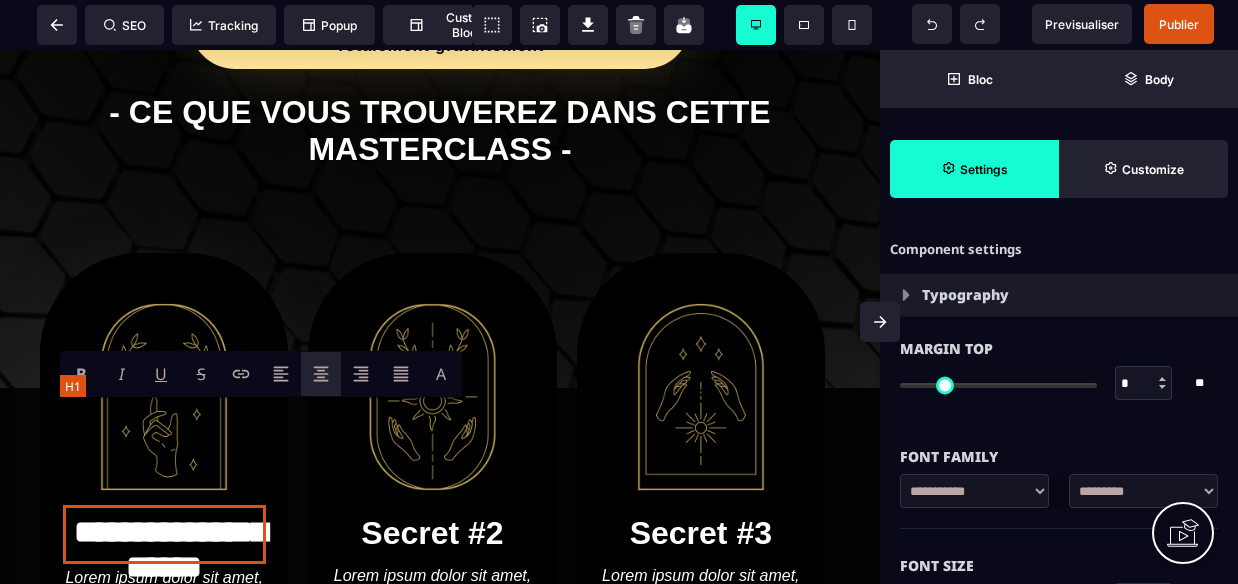scroll, scrollTop: 985, scrollLeft: 0, axis: vertical 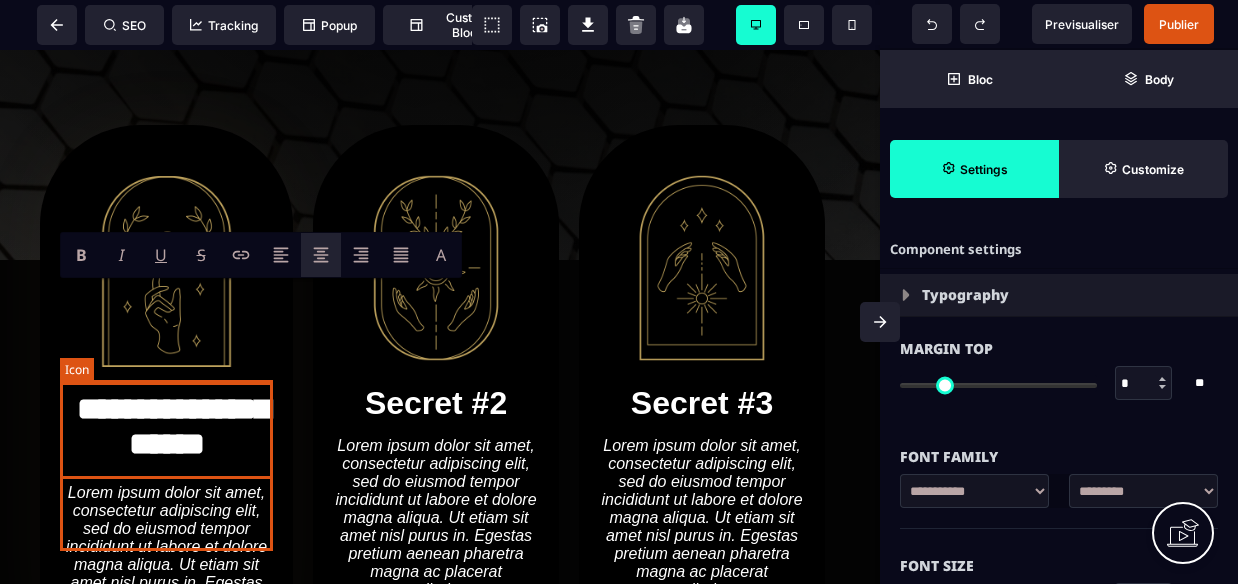 click on "Lorem ipsum dolor sit amet, consectetur adipiscing elit, sed do eiusmod tempor incididunt ut labore et dolore magna aliqua. Ut etiam sit amet nisl purus in. Egestas pretium aenean pharetra magna ac placerat  vestibulum." at bounding box center [166, 565] 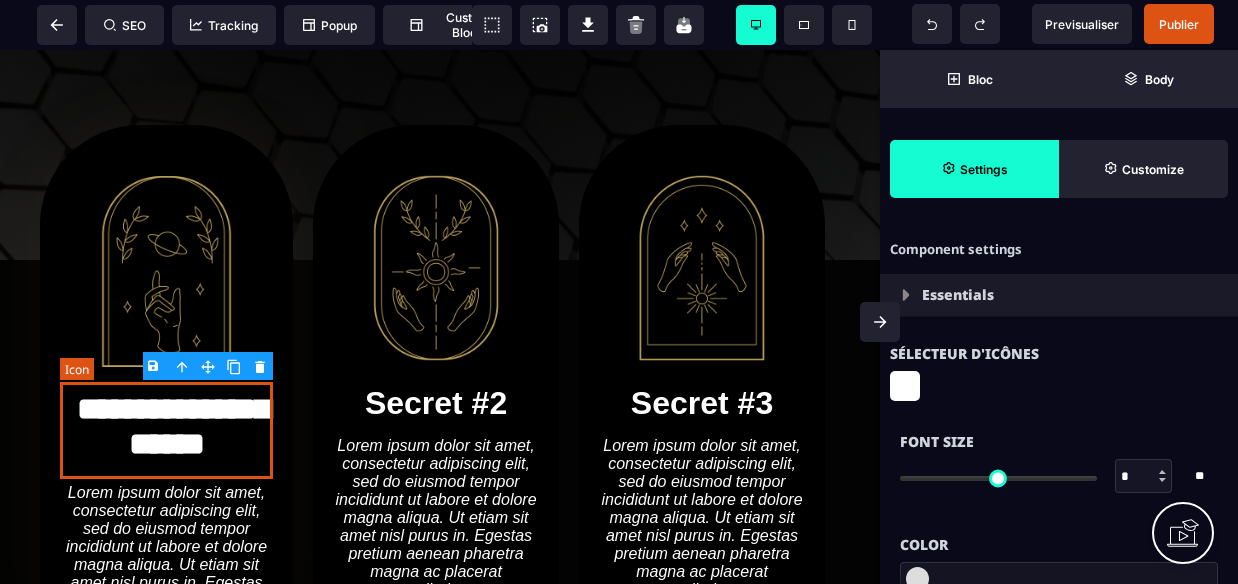 type on "**" 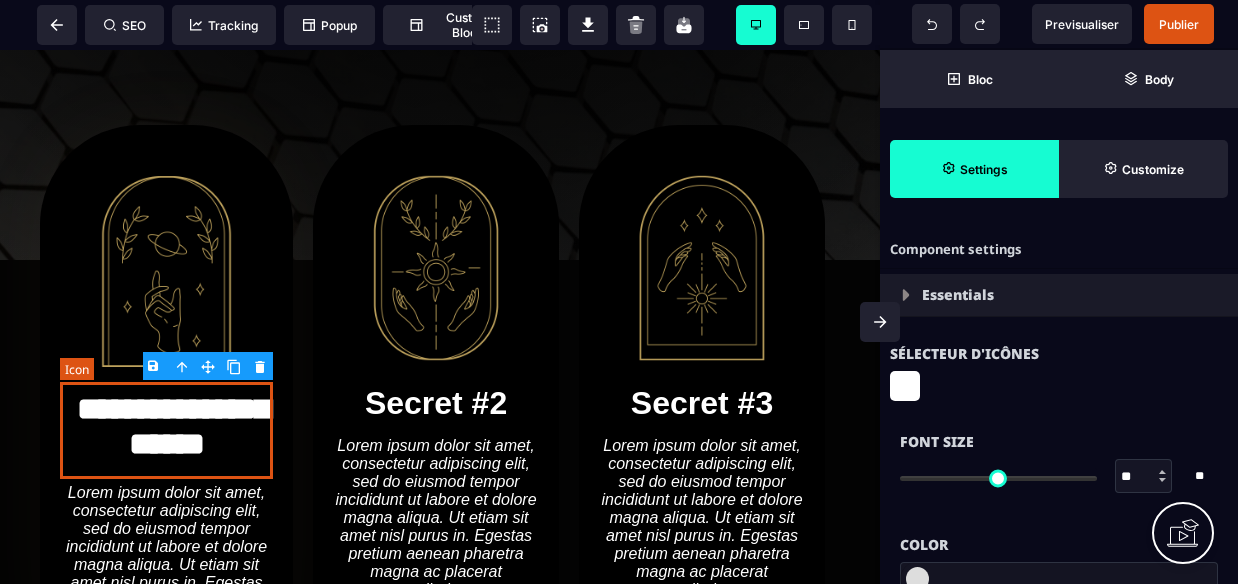 click on "Lorem ipsum dolor sit amet, consectetur adipiscing elit, sed do eiusmod tempor incididunt ut labore et dolore magna aliqua. Ut etiam sit amet nisl purus in. Egestas pretium aenean pharetra magna ac placerat  vestibulum." at bounding box center (166, 565) 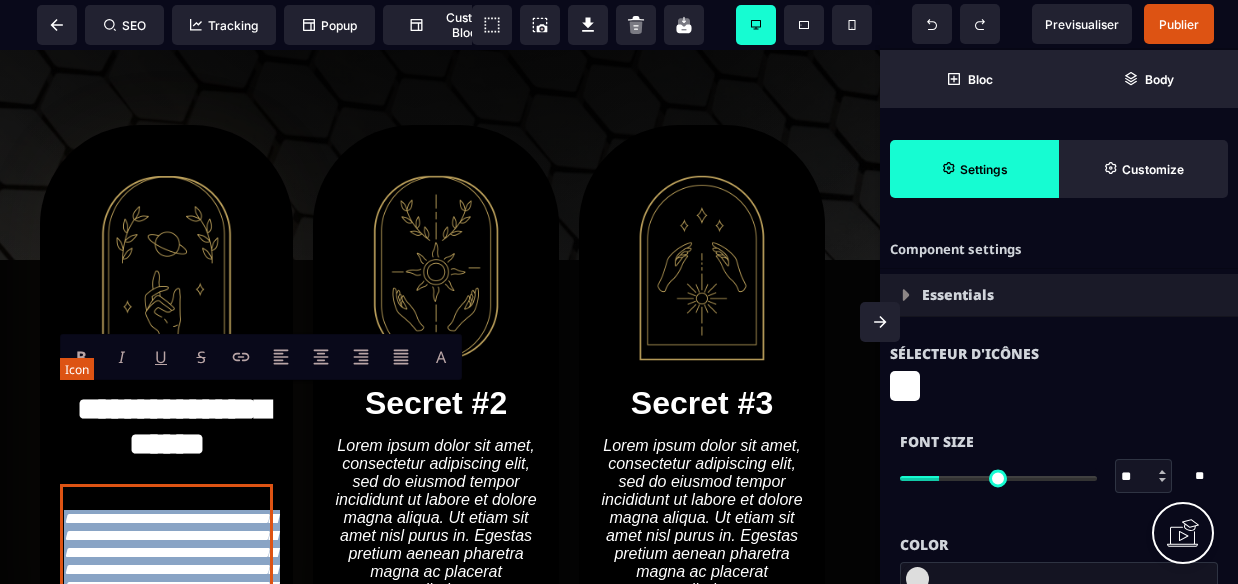 click on "**********" at bounding box center (166, 569) 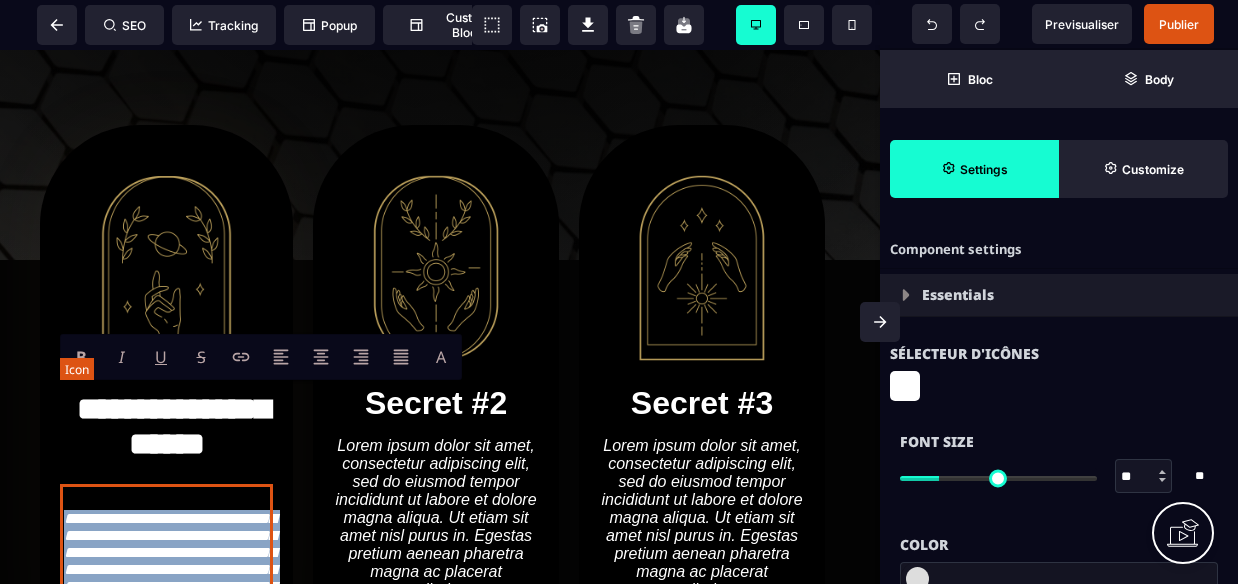 type 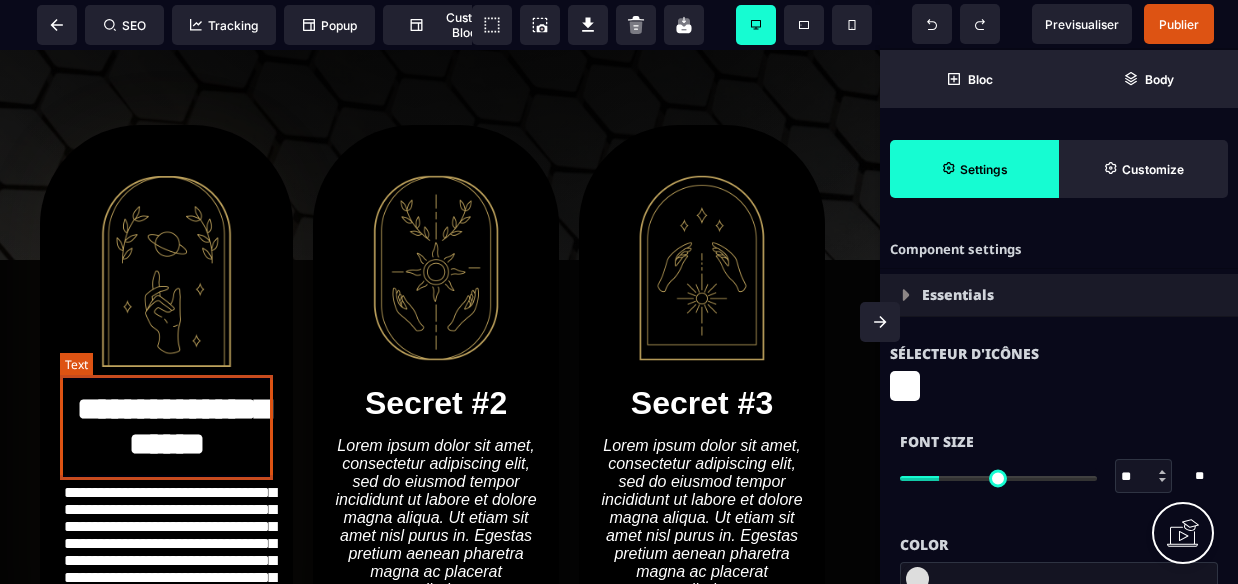 click on "**********" at bounding box center [166, 569] 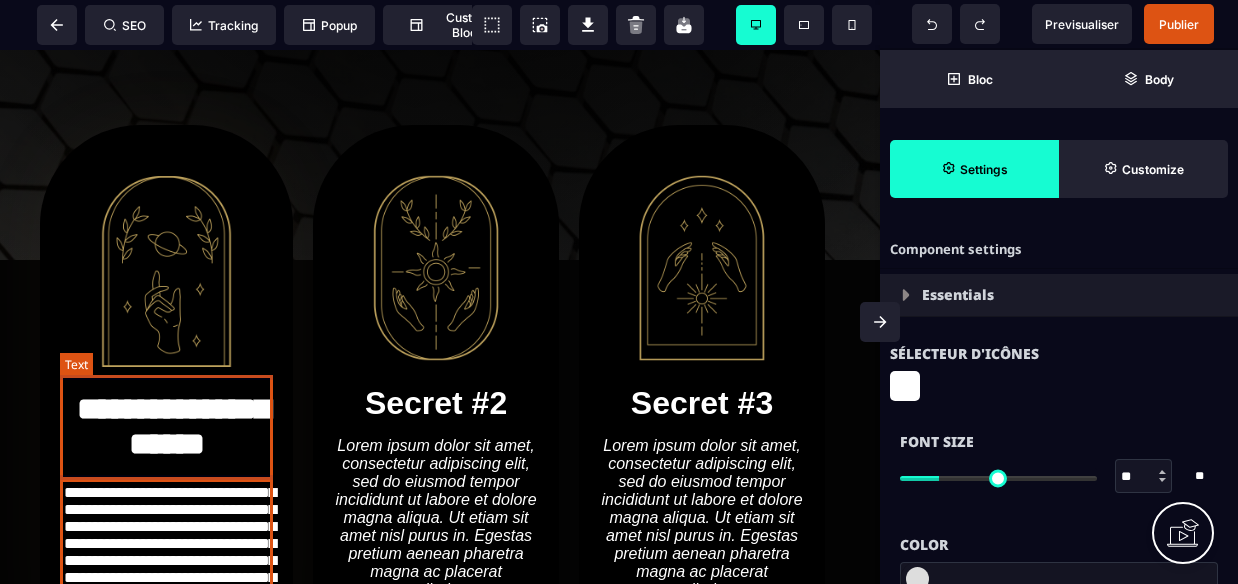 select on "***" 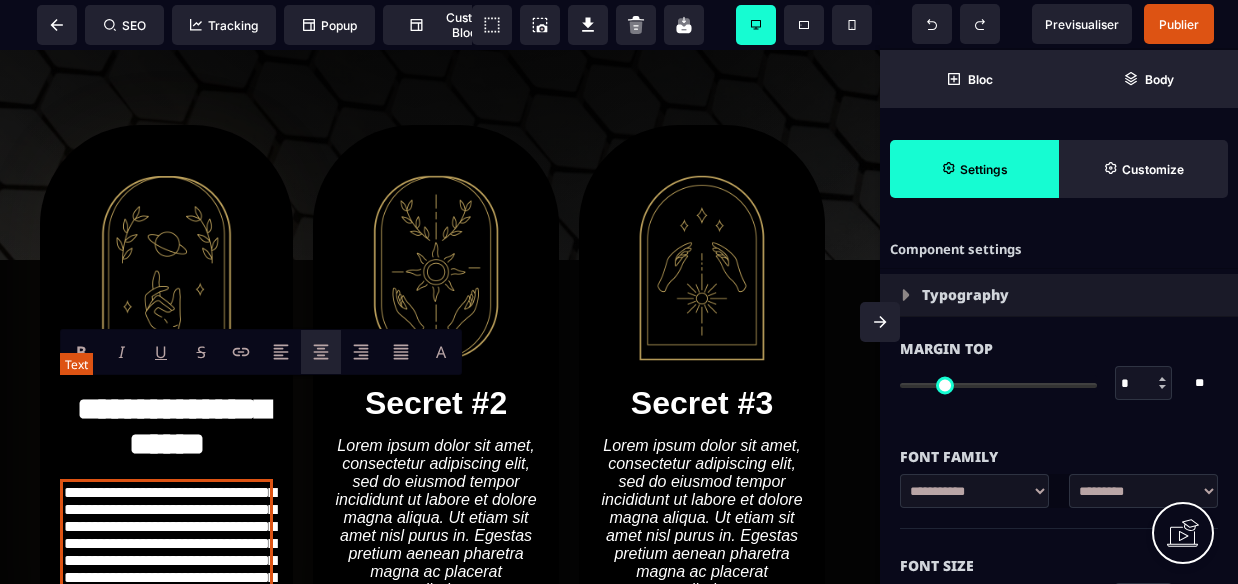 type on "*" 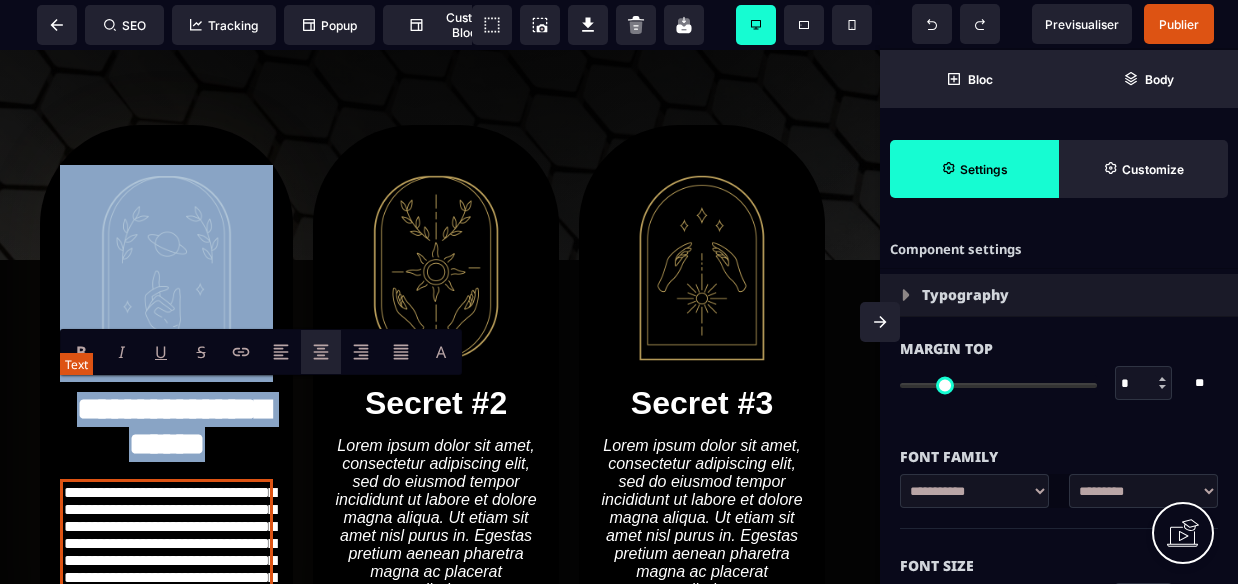 click on "**********" at bounding box center (166, 569) 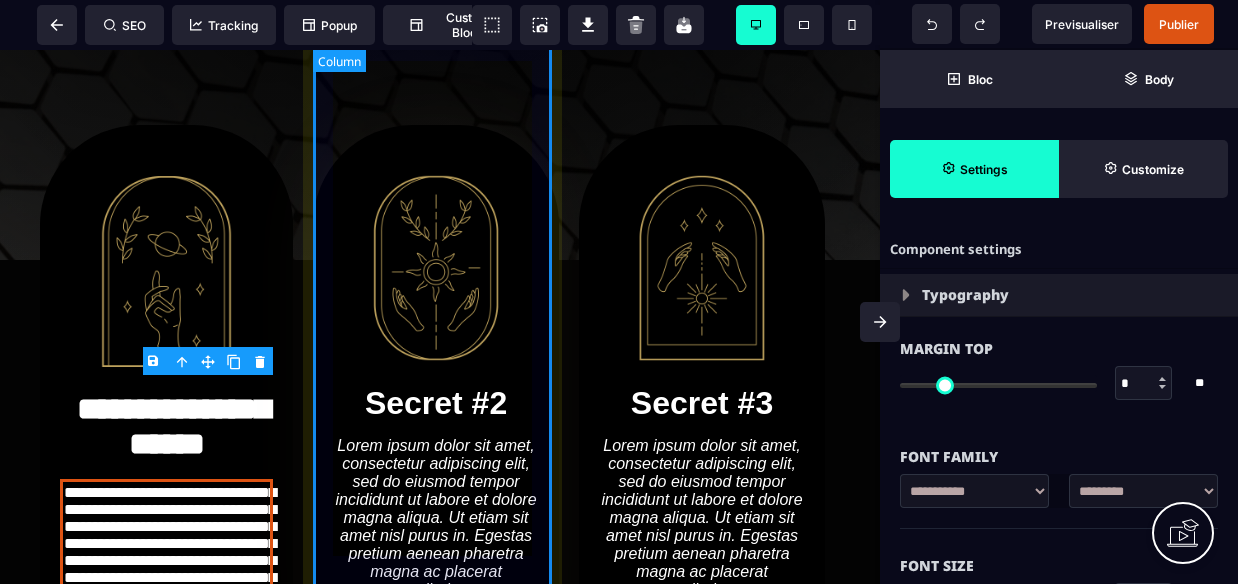 click on "Secret #2 Lorem ipsum dolor sit amet, consectetur adipiscing elit, sed do eiusmod tempor incididunt ut labore et dolore magna aliqua. Ut etiam sit amet nisl purus in. Egestas pretium aenean pharetra magna ac placerat  vestibulum." at bounding box center [436, 412] 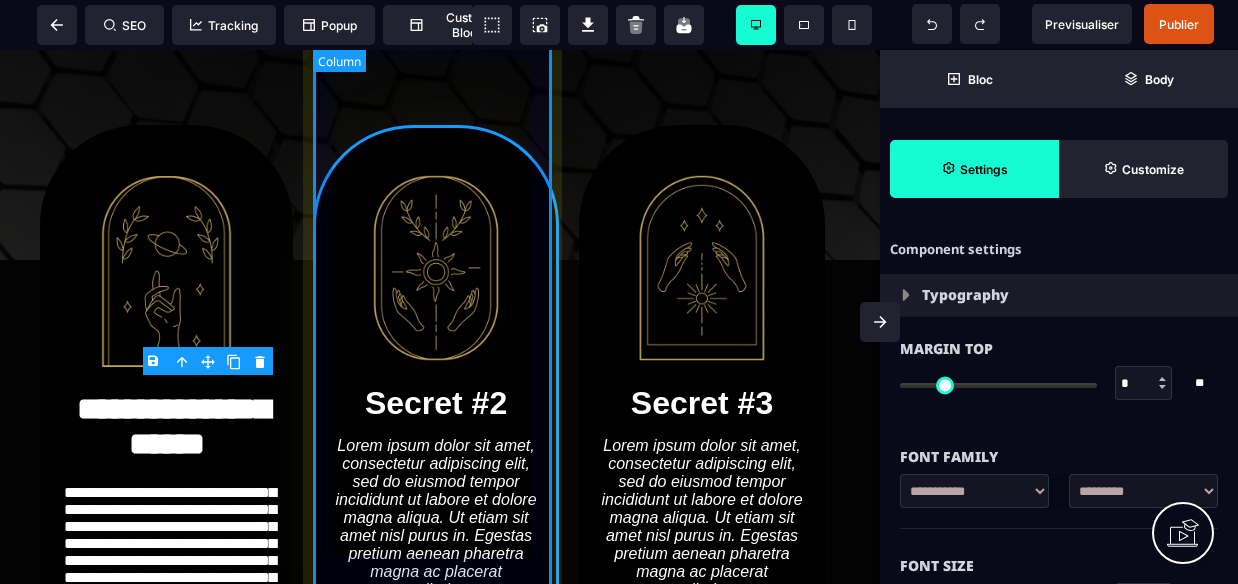 select on "**" 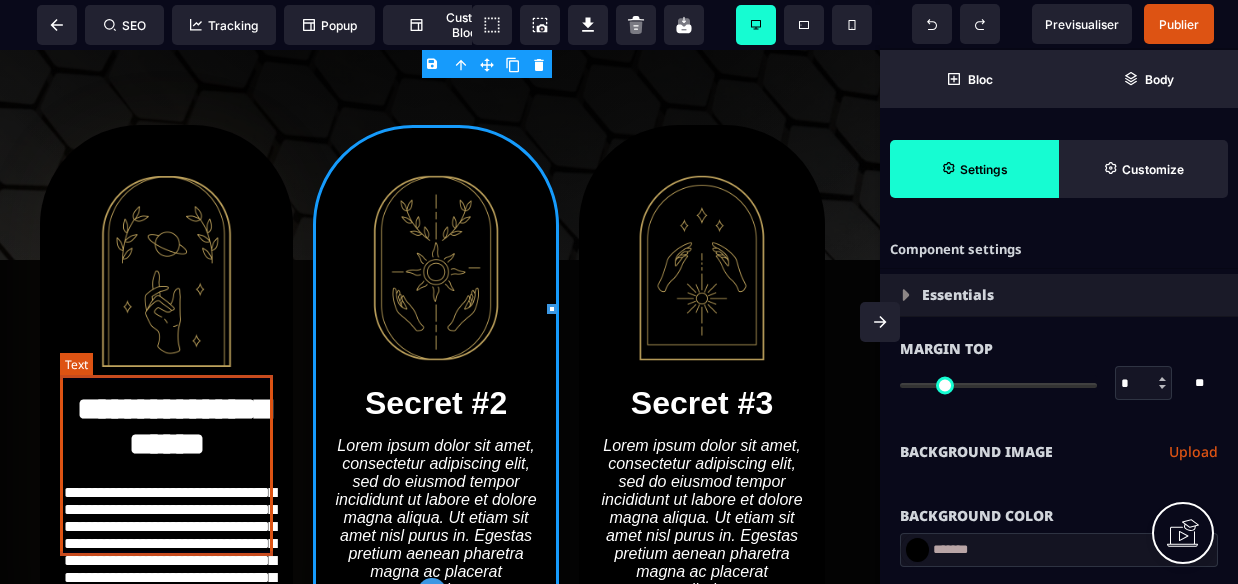 click on "**********" at bounding box center [166, 569] 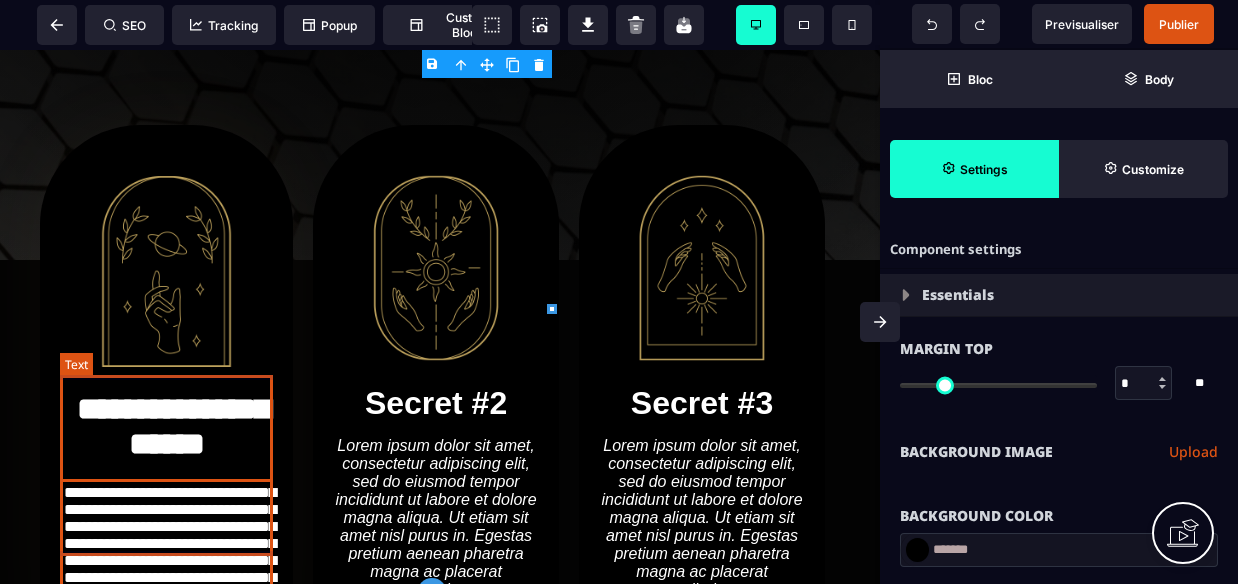 select on "***" 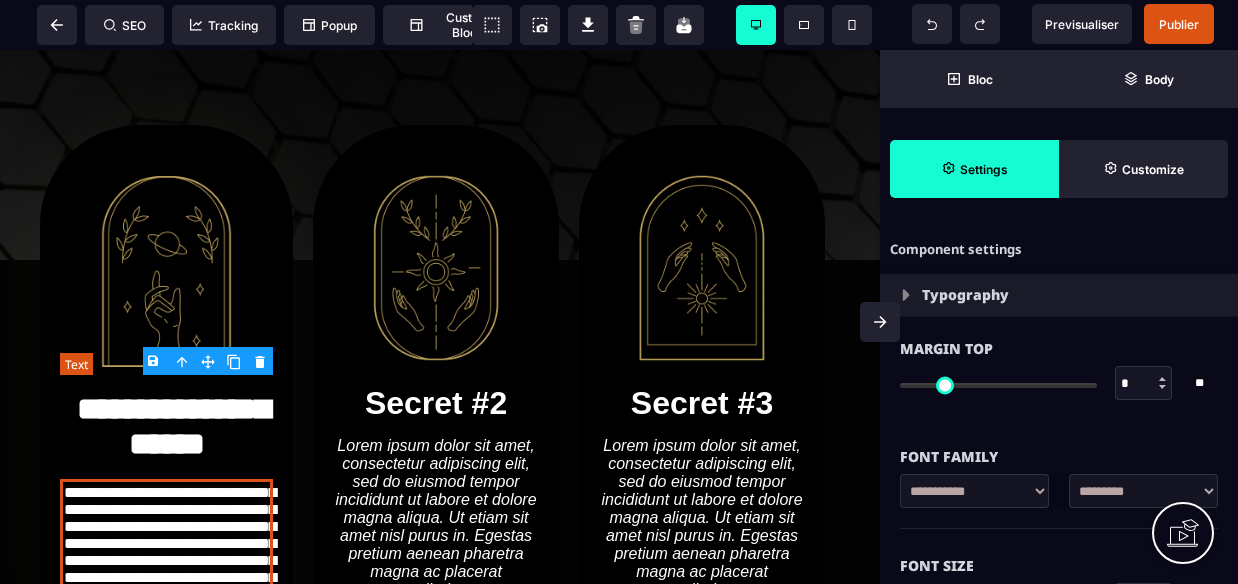 click on "**********" at bounding box center [166, 569] 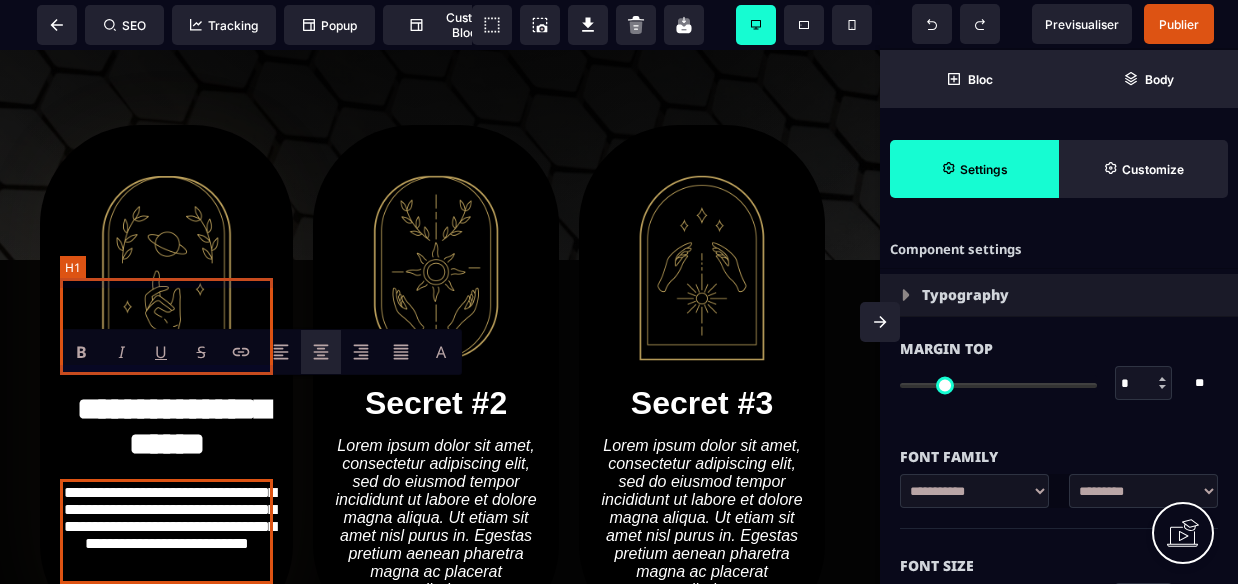 click on "**********" at bounding box center (166, 430) 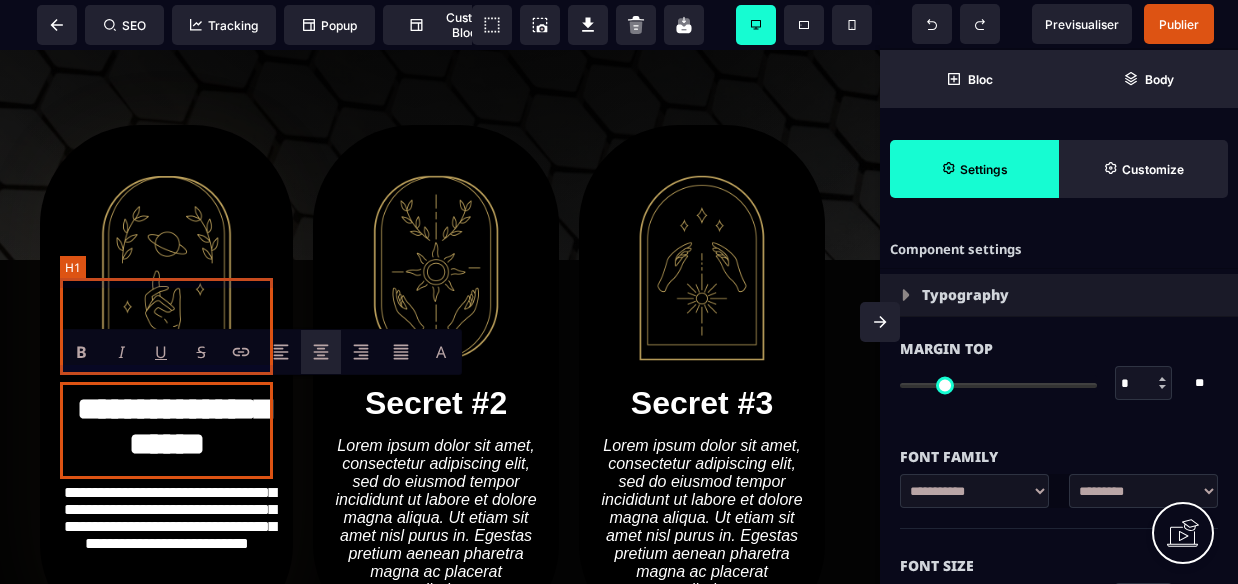 select on "***" 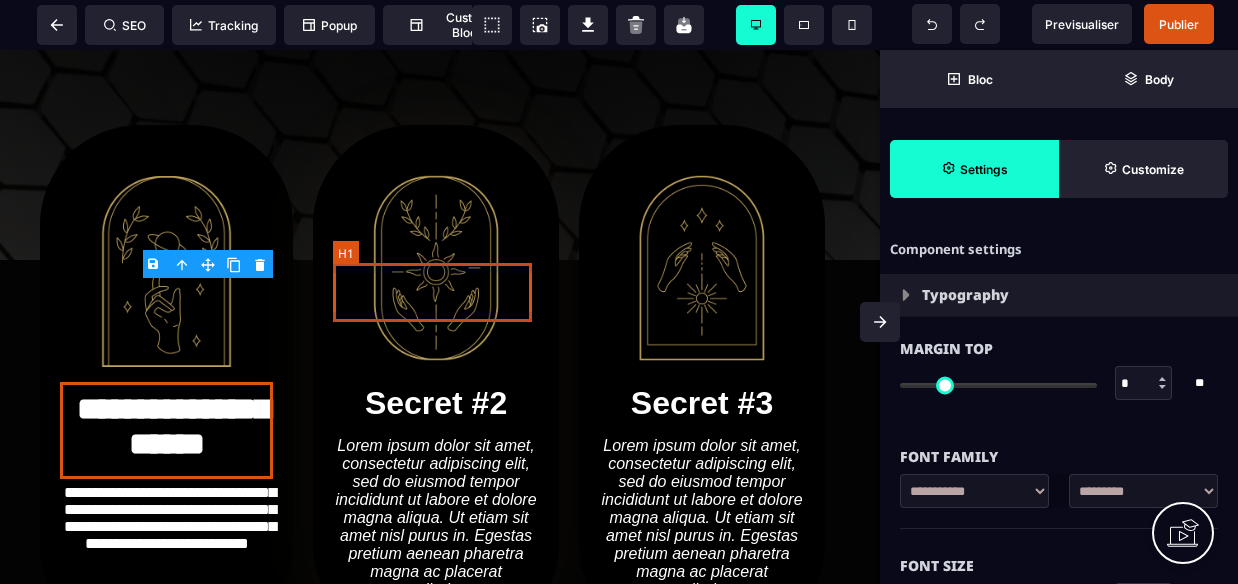 click on "Secret #2" at bounding box center [436, 403] 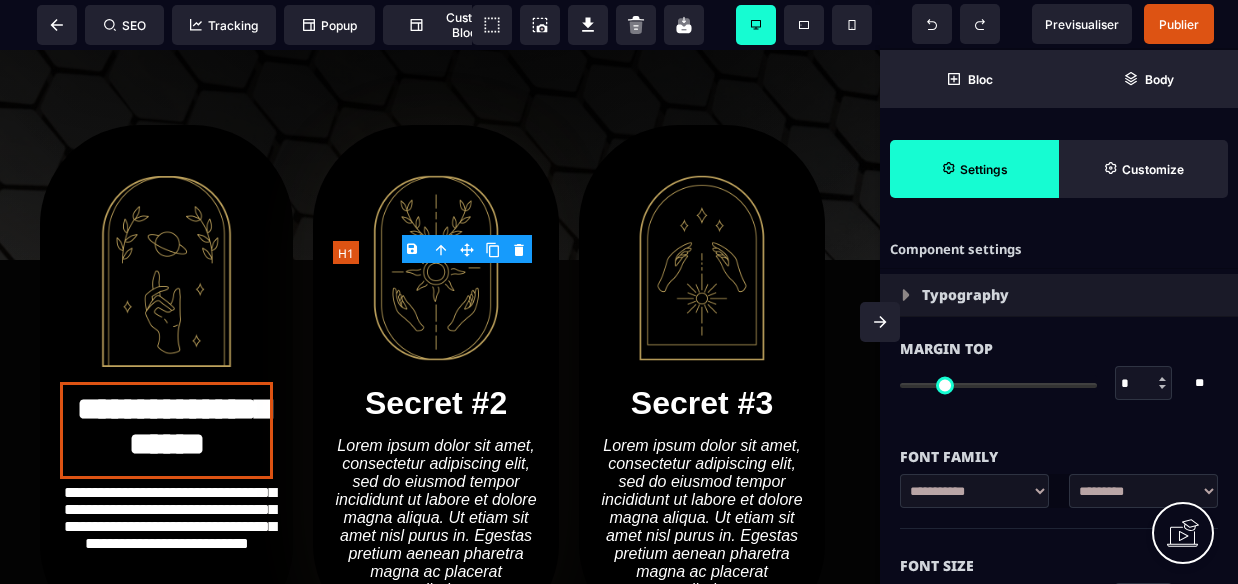 type on "*" 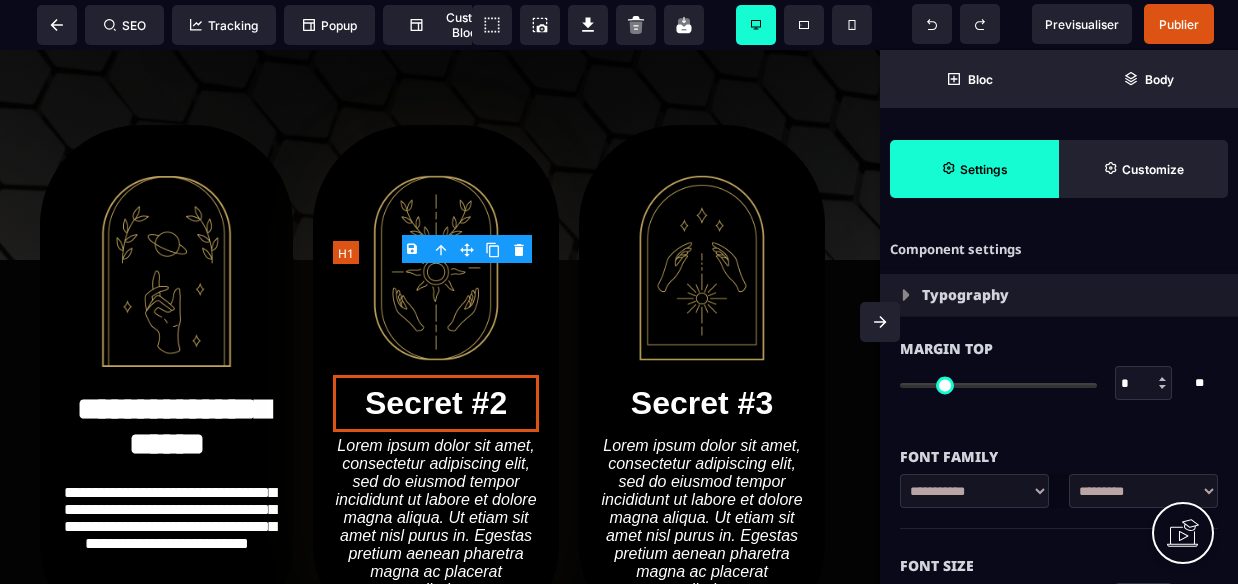 click on "Secret #2" at bounding box center (436, 403) 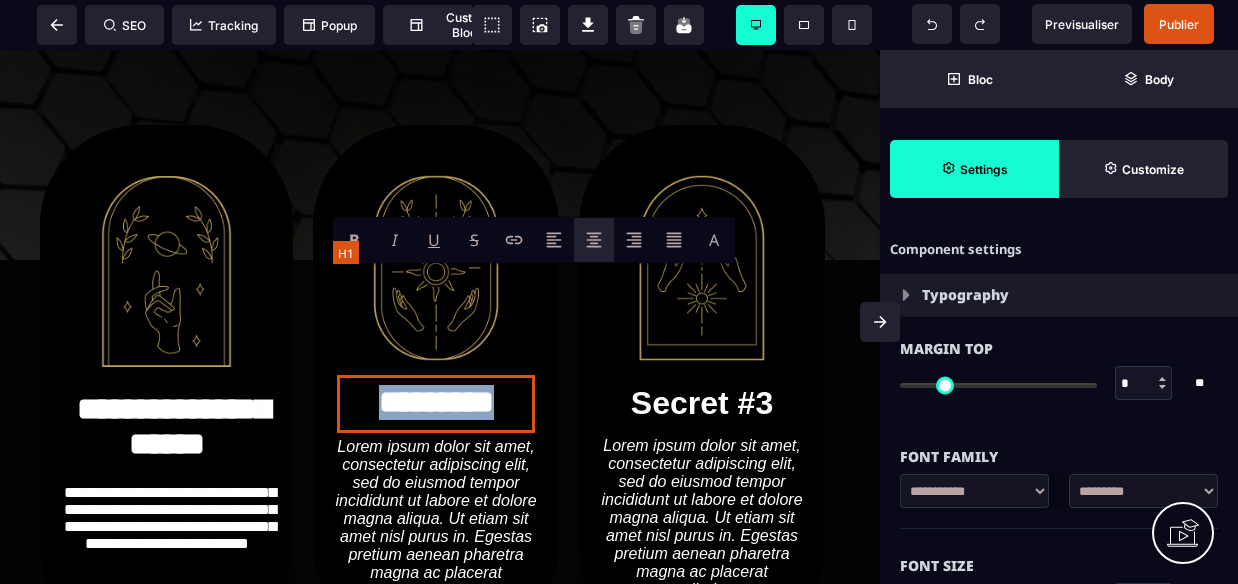 click on "*********" at bounding box center (436, 404) 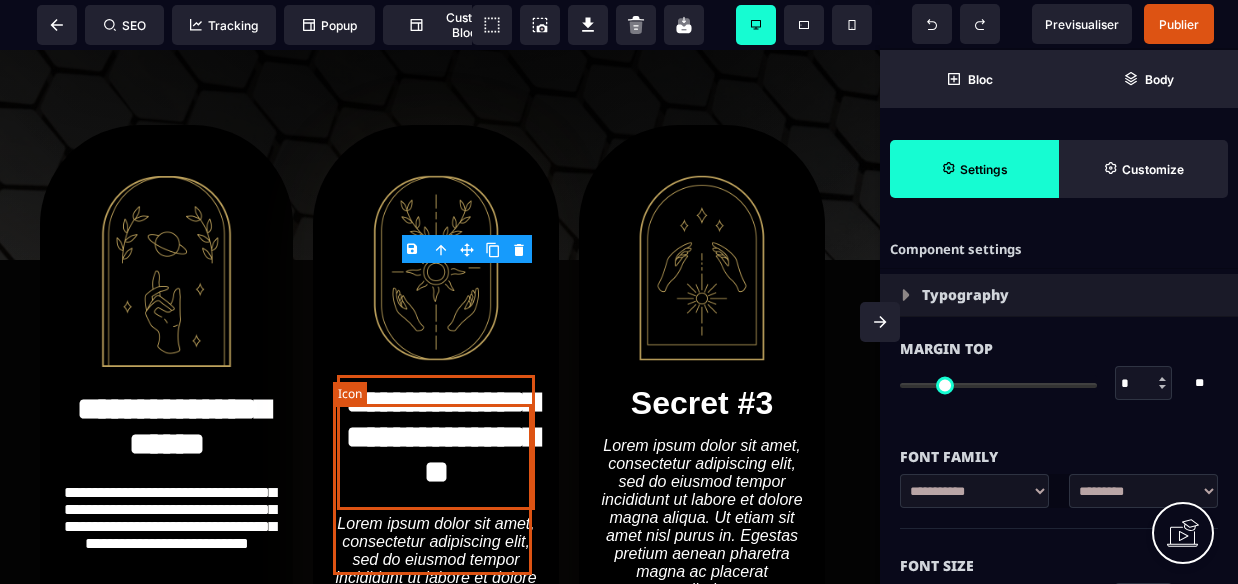 click on "Lorem ipsum dolor sit amet, consectetur adipiscing elit, sed do eiusmod tempor incididunt ut labore et dolore magna aliqua. Ut etiam sit amet nisl purus in. Egestas pretium aenean pharetra magna ac placerat  vestibulum." at bounding box center (436, 596) 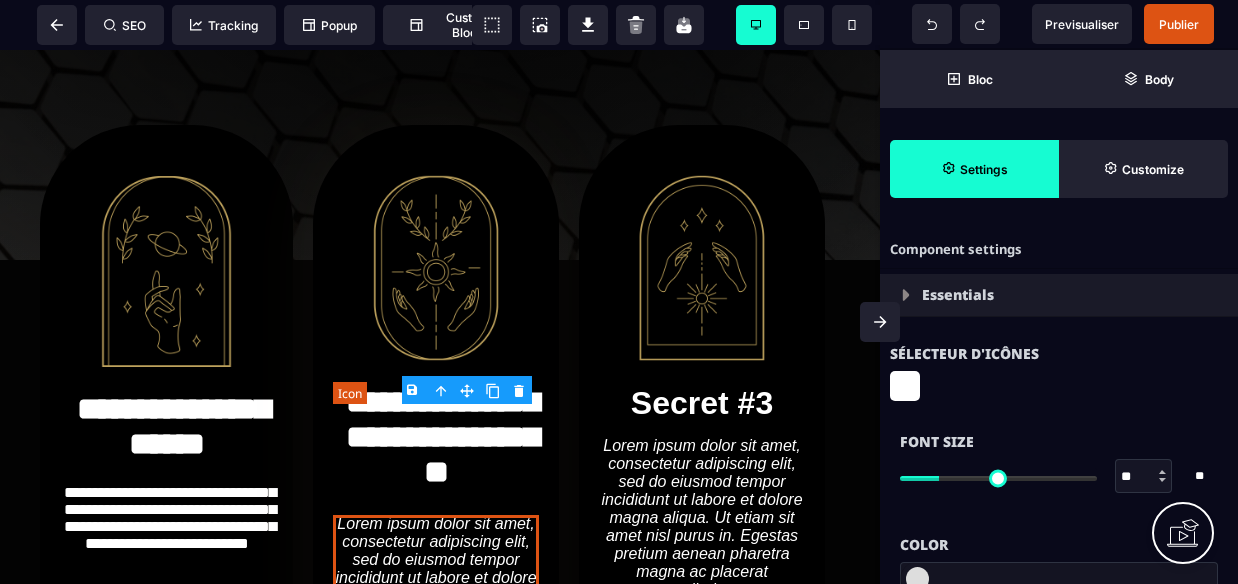click on "Lorem ipsum dolor sit amet, consectetur adipiscing elit, sed do eiusmod tempor incididunt ut labore et dolore magna aliqua. Ut etiam sit amet nisl purus in. Egestas pretium aenean pharetra magna ac placerat  vestibulum." at bounding box center (436, 596) 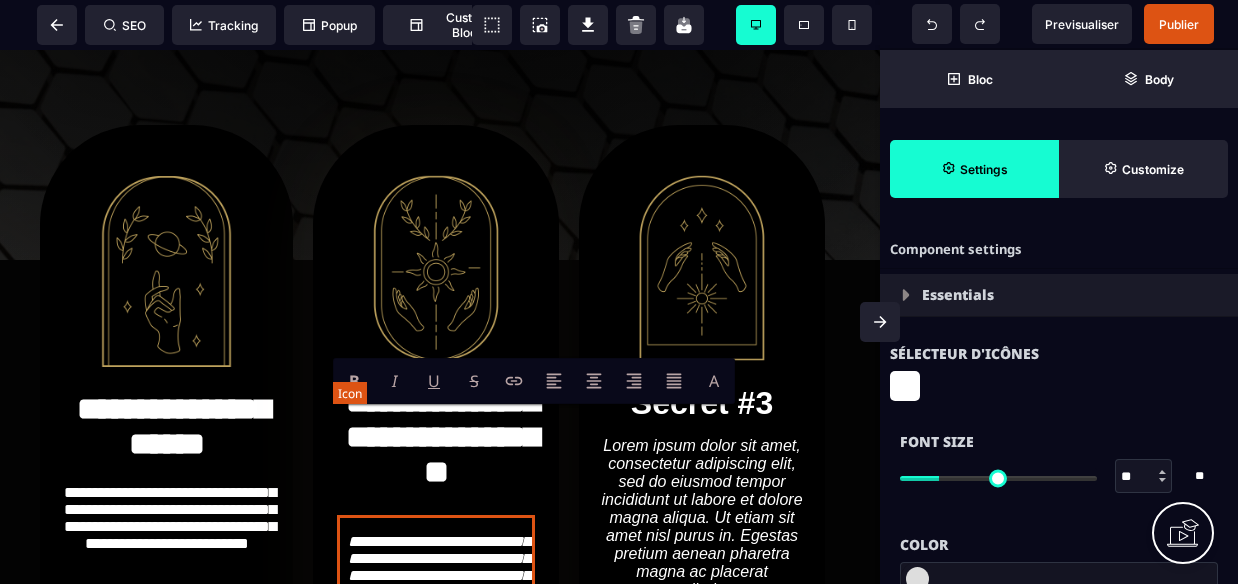 click on "**********" at bounding box center [436, 600] 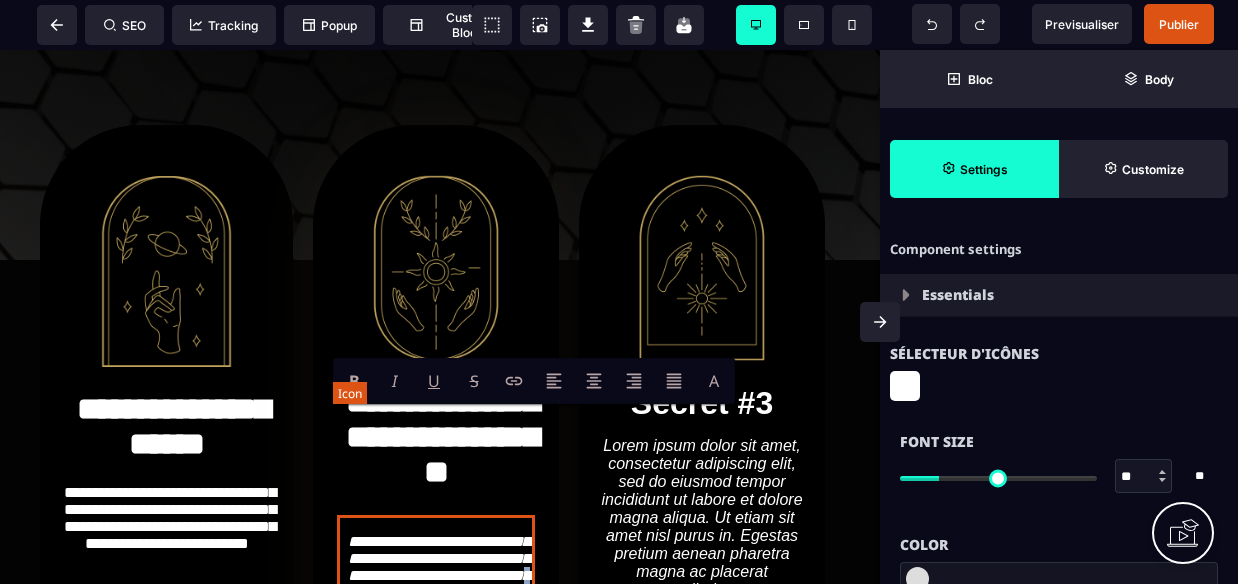 click on "**********" at bounding box center (436, 600) 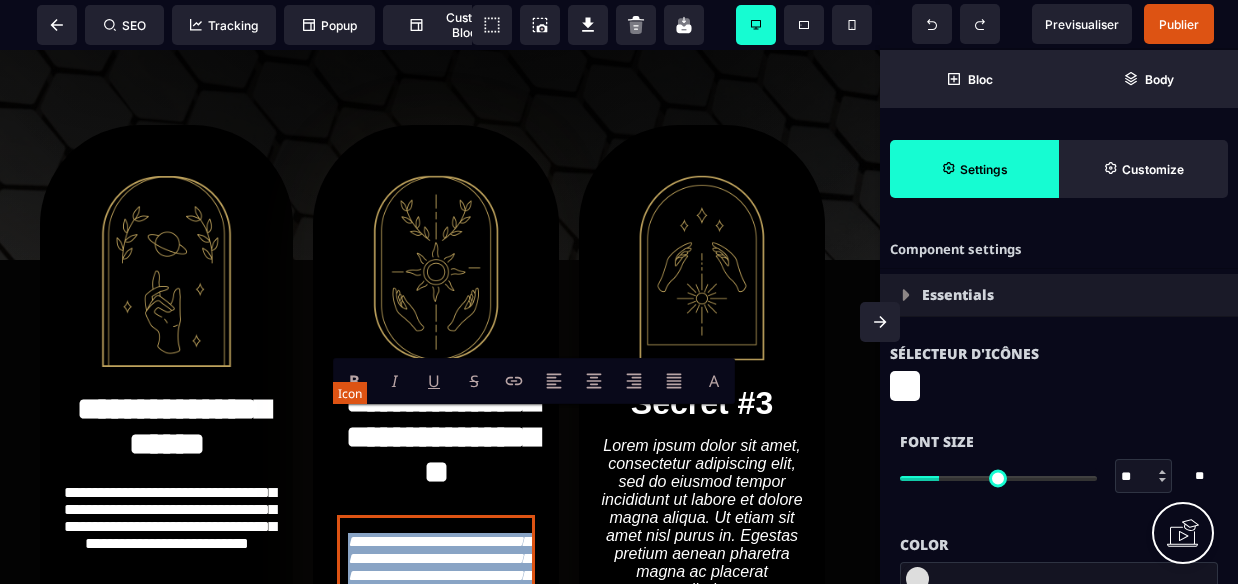 click on "**********" at bounding box center (436, 600) 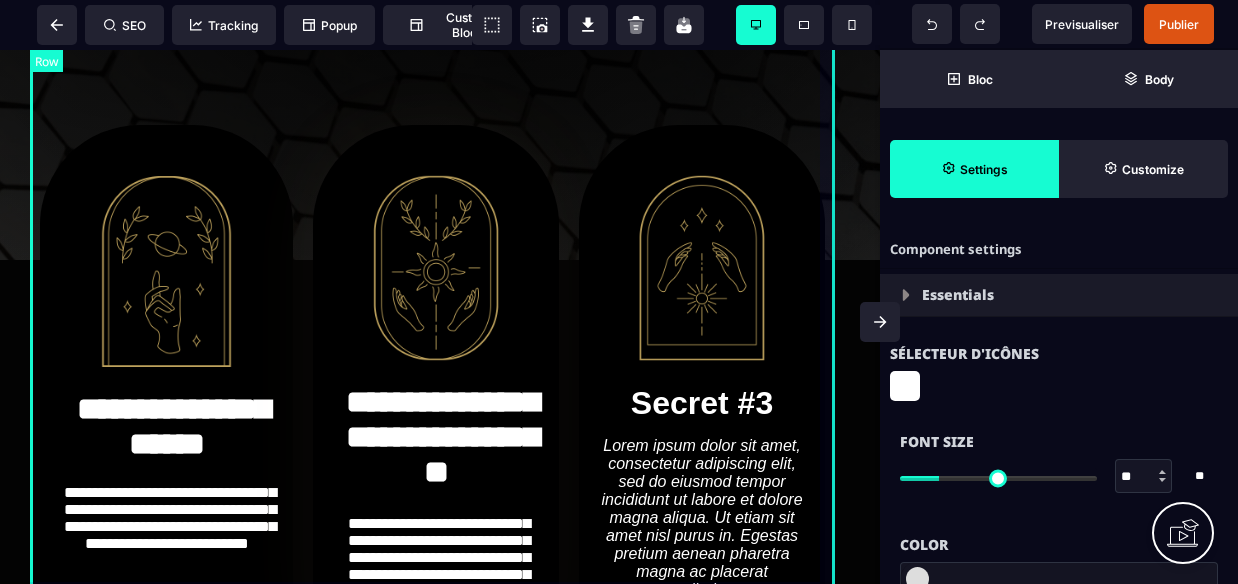 click on "**********" at bounding box center [440, 409] 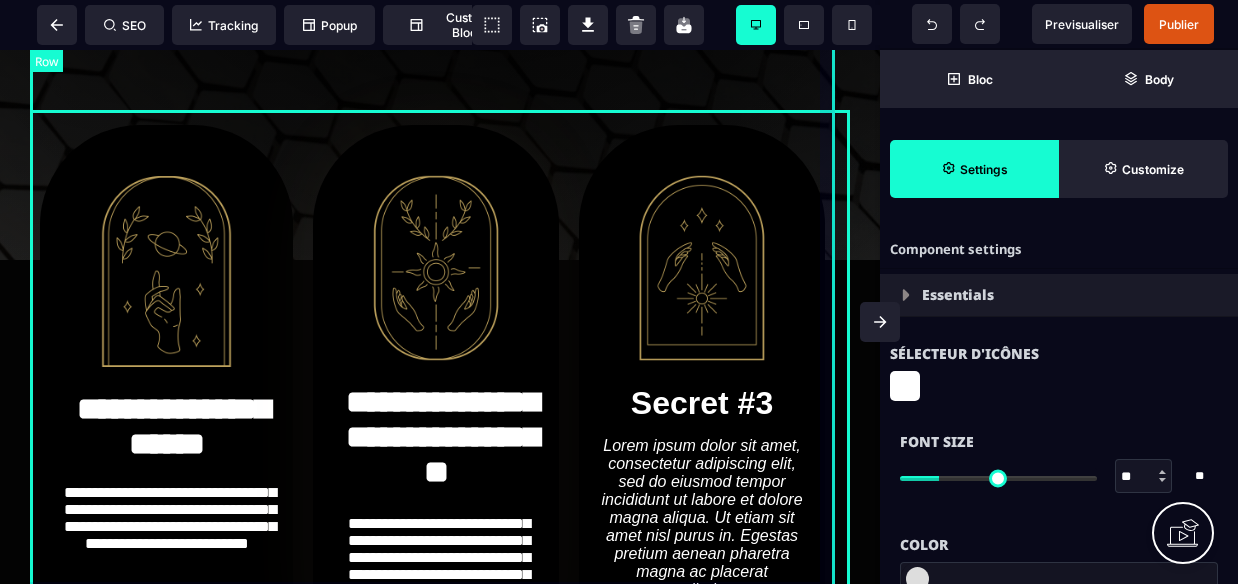 select on "*" 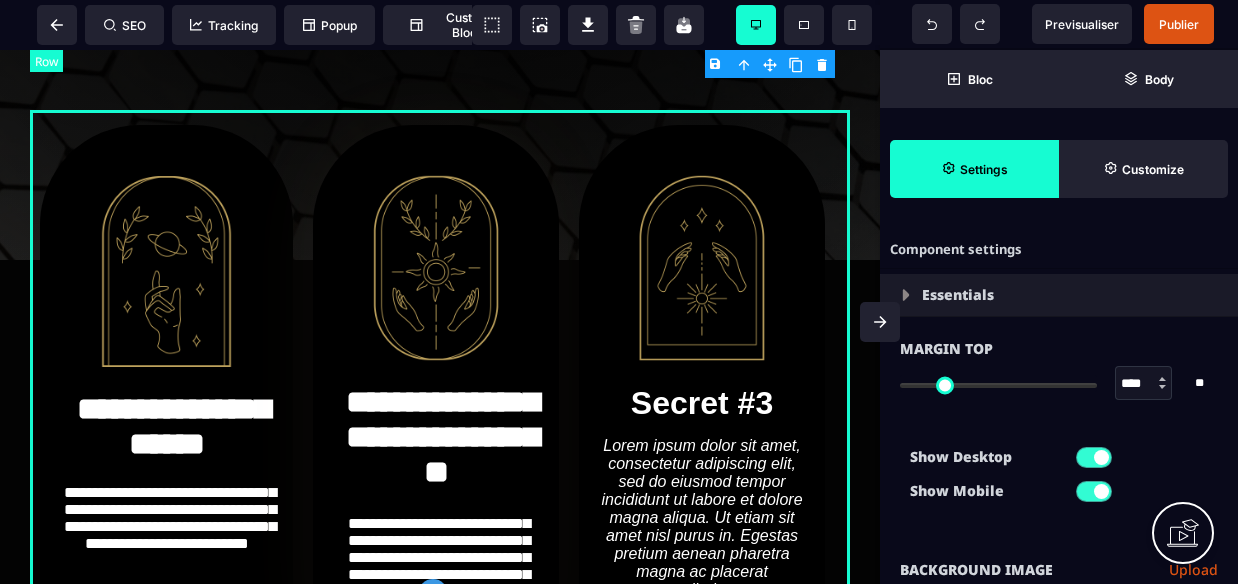 type on "*" 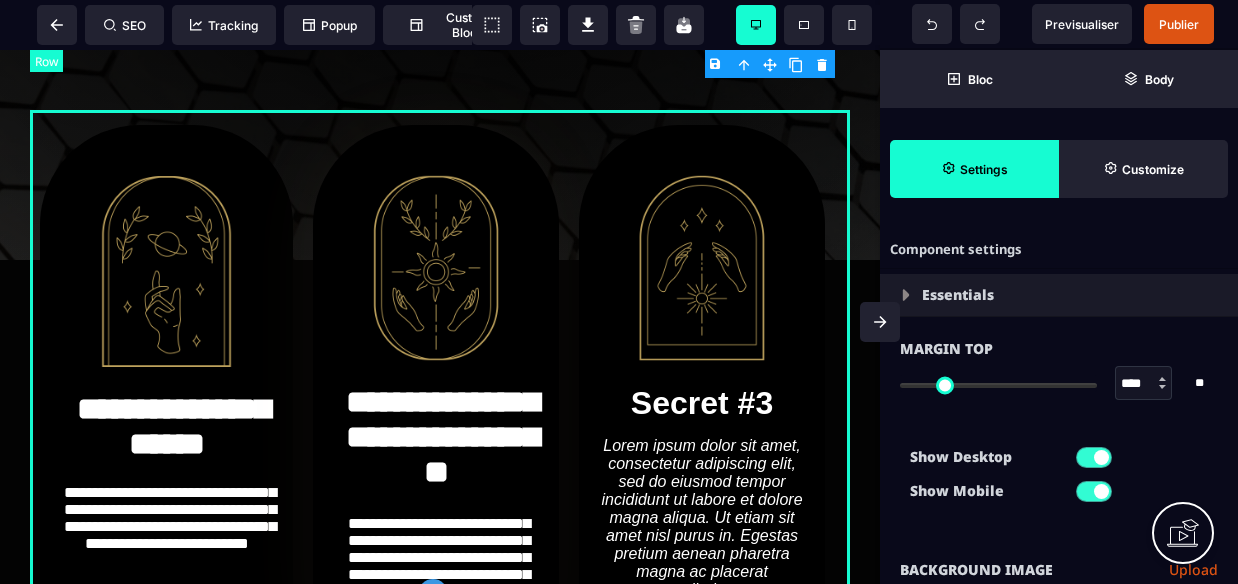 type on "*" 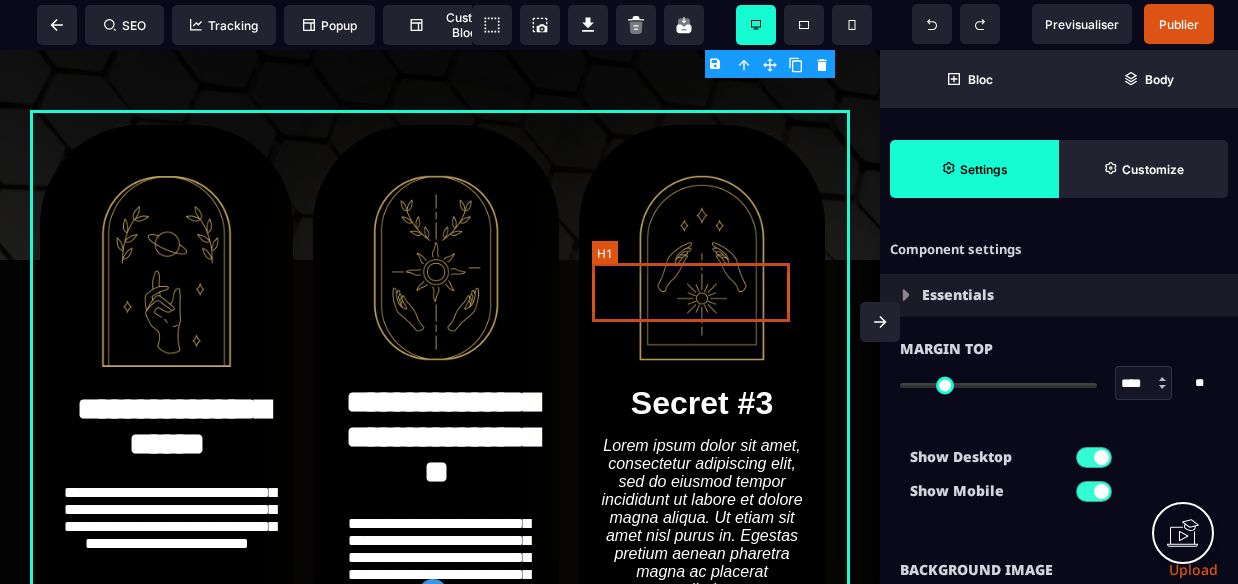 click on "Secret #3" at bounding box center [702, 403] 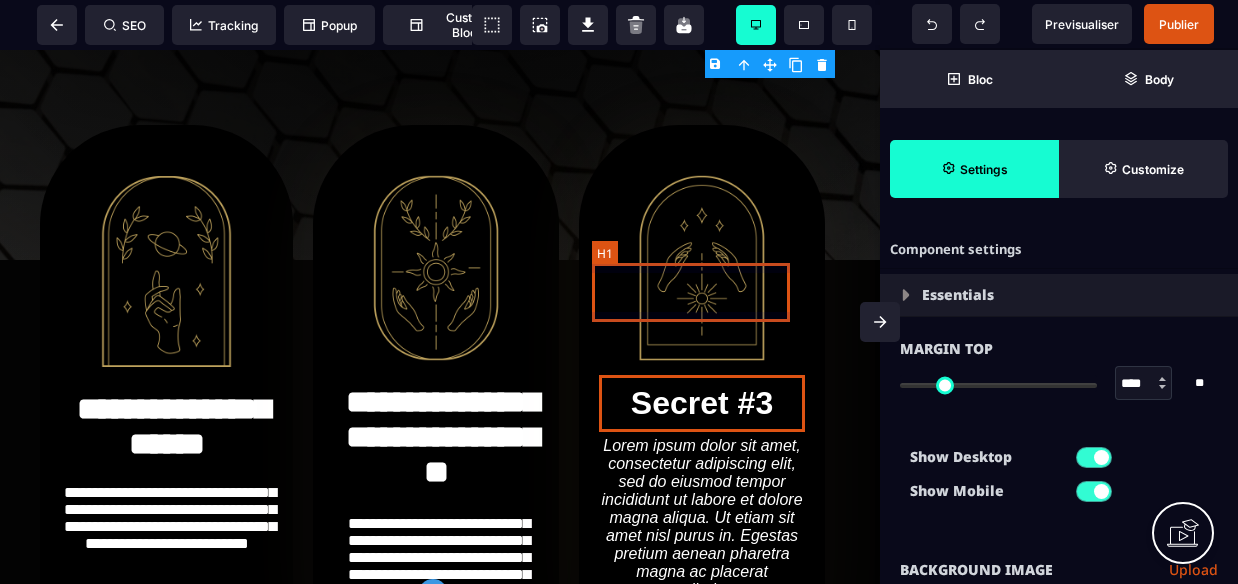 select on "***" 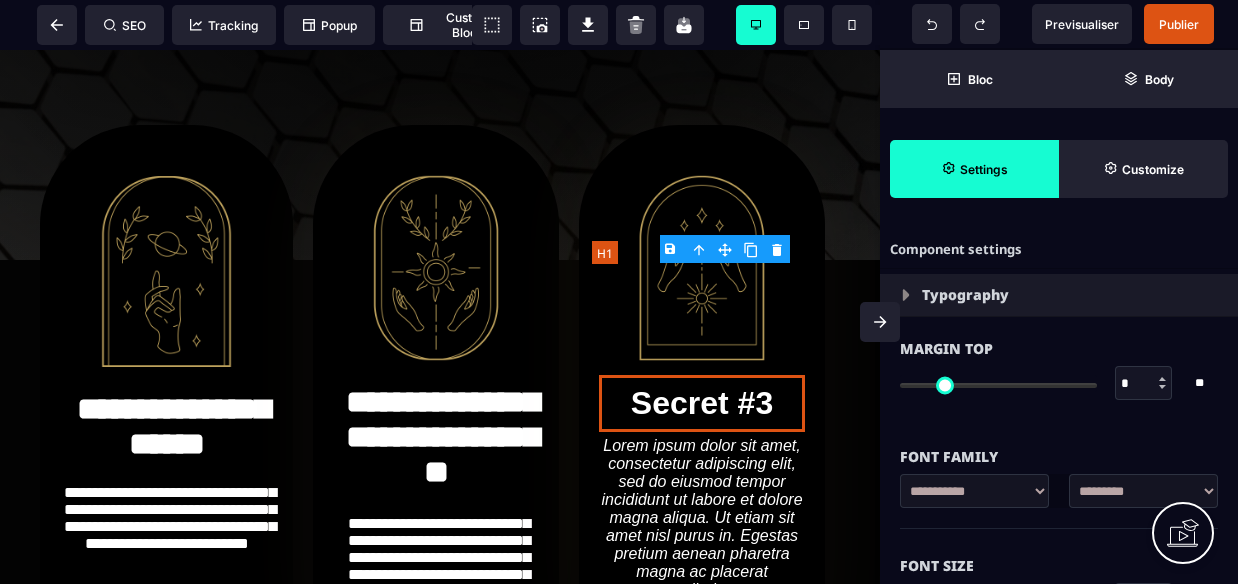click on "Secret #3" at bounding box center [702, 403] 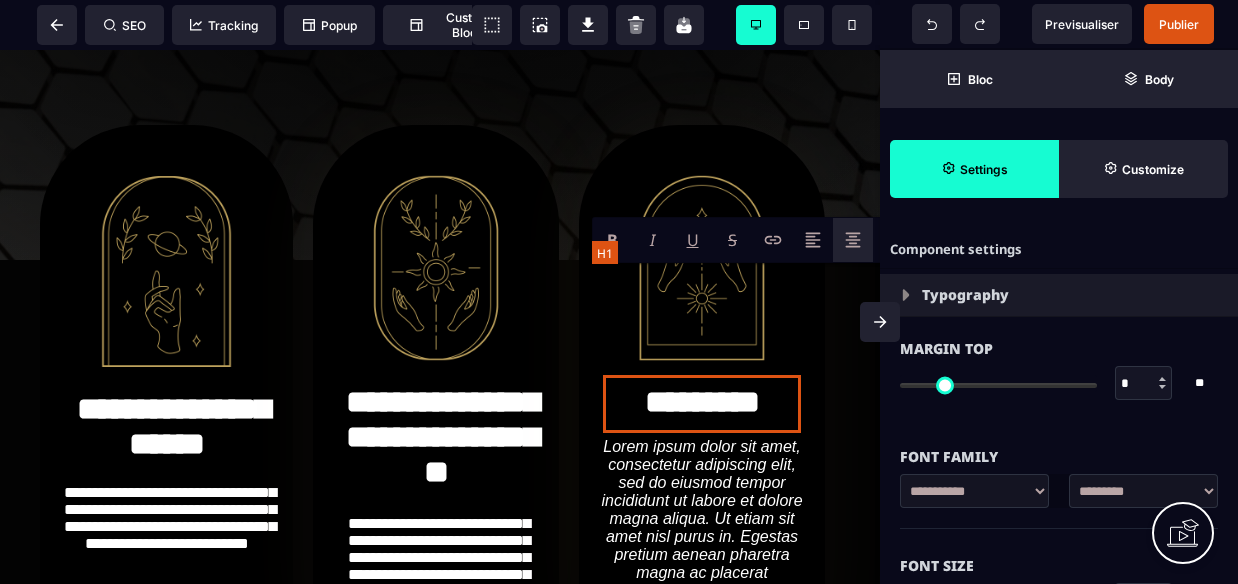 click on "*********" at bounding box center [702, 404] 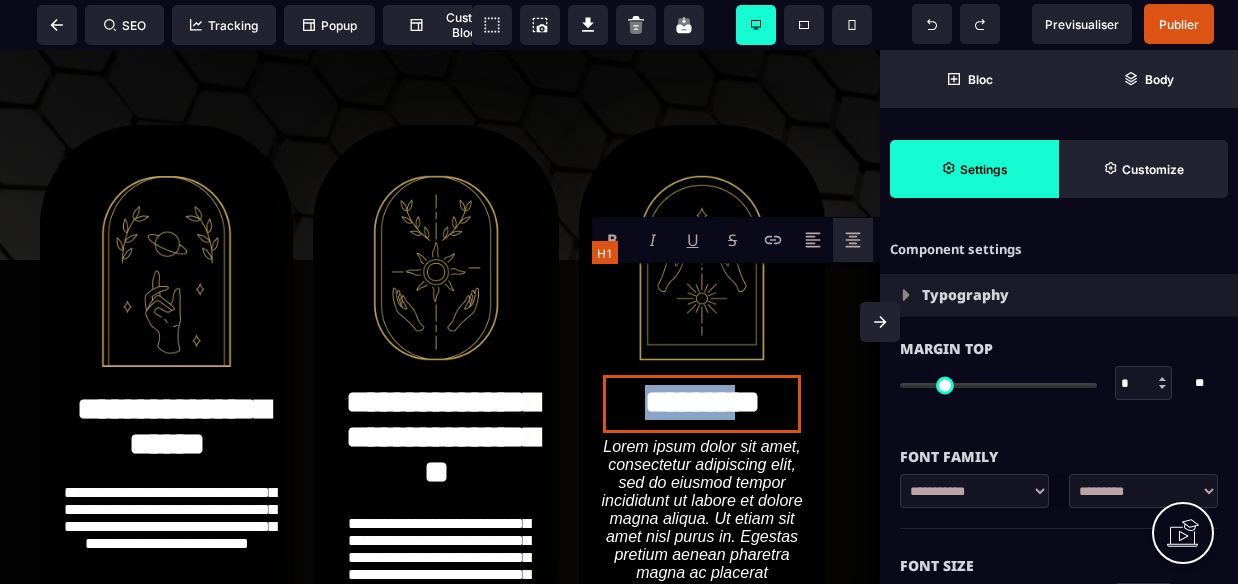 click on "*********" at bounding box center [702, 404] 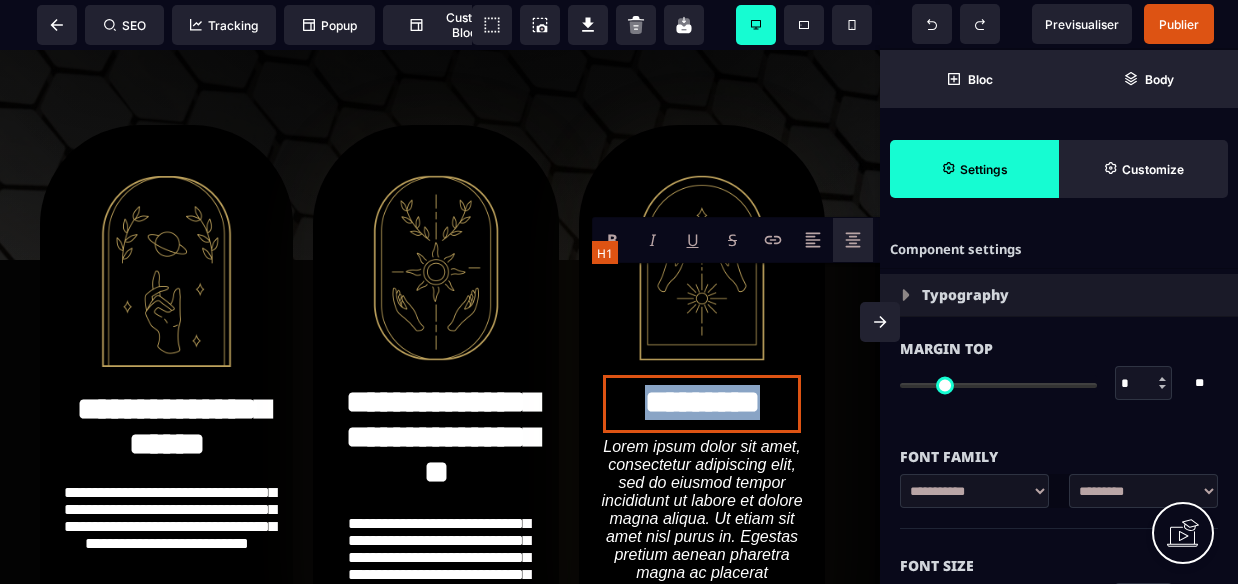 click on "*********" at bounding box center (702, 404) 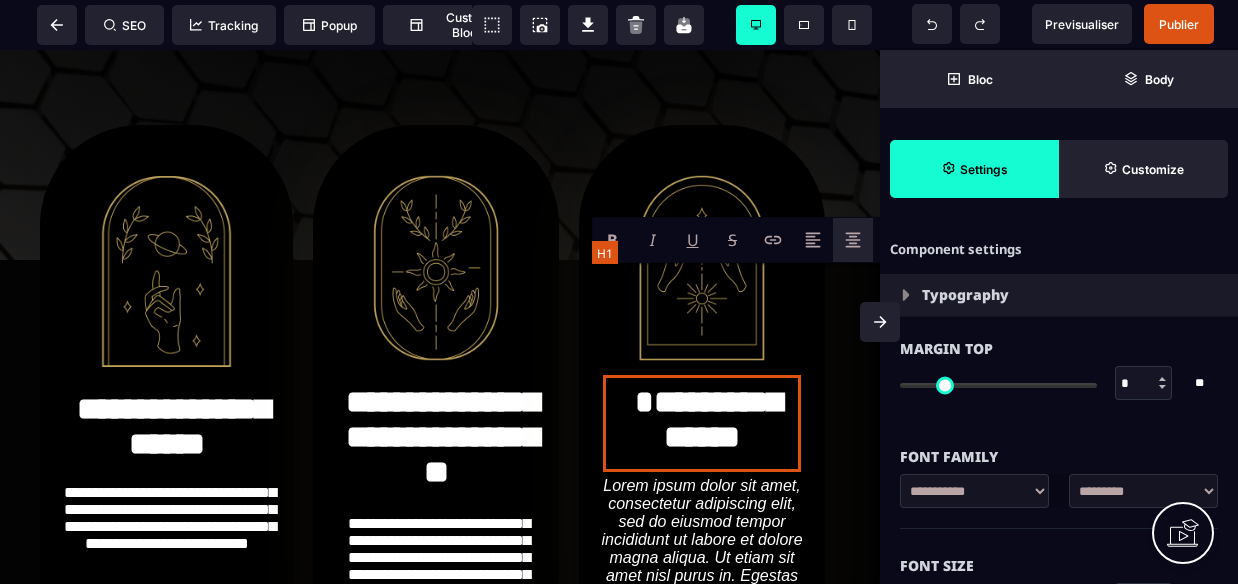 click on "**********" at bounding box center [702, 423] 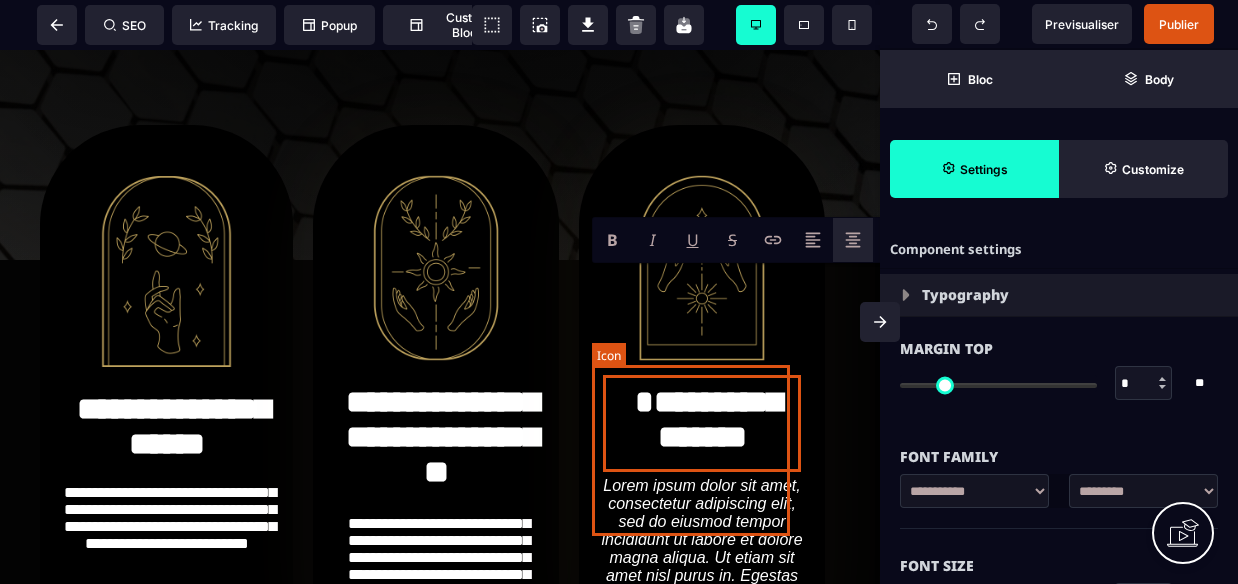 click on "Lorem ipsum dolor sit amet, consectetur adipiscing elit, sed do eiusmod tempor incididunt ut labore et dolore magna aliqua. Ut etiam sit amet nisl purus in. Egestas pretium aenean pharetra magna ac placerat  vestibulum." at bounding box center (702, 558) 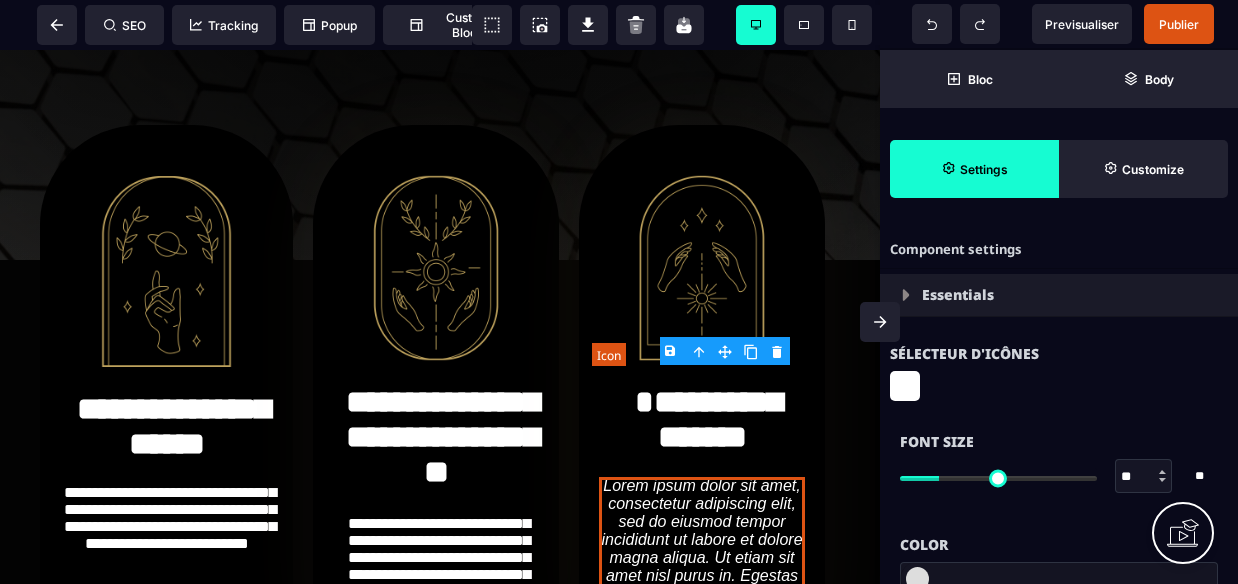 click on "Lorem ipsum dolor sit amet, consectetur adipiscing elit, sed do eiusmod tempor incididunt ut labore et dolore magna aliqua. Ut etiam sit amet nisl purus in. Egestas pretium aenean pharetra magna ac placerat  vestibulum." at bounding box center [702, 558] 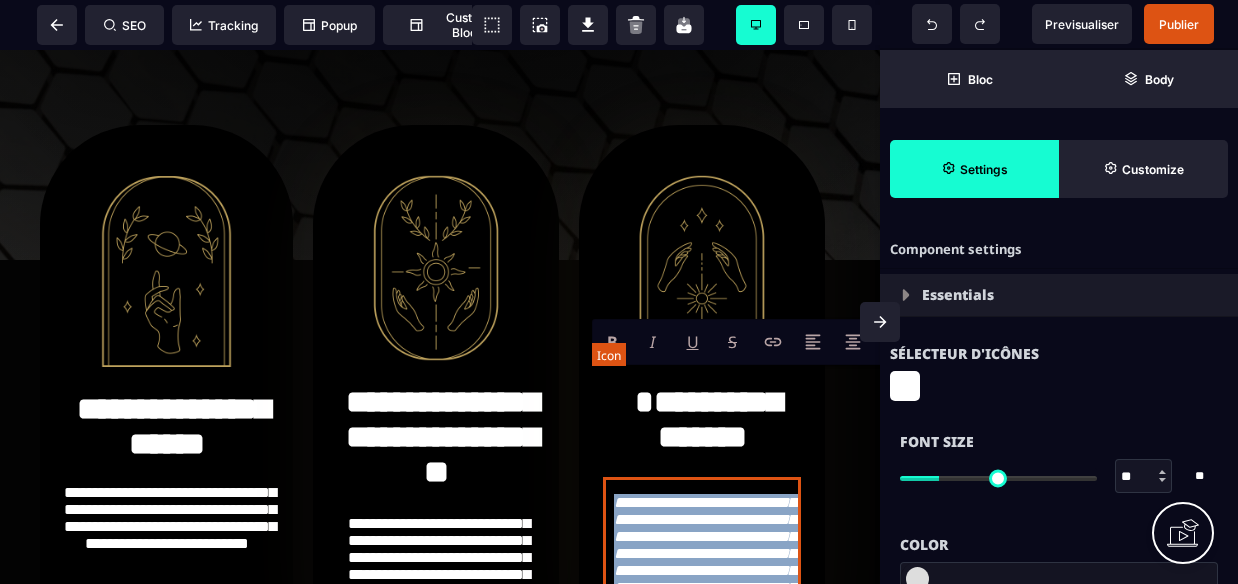 click on "**********" at bounding box center [702, 562] 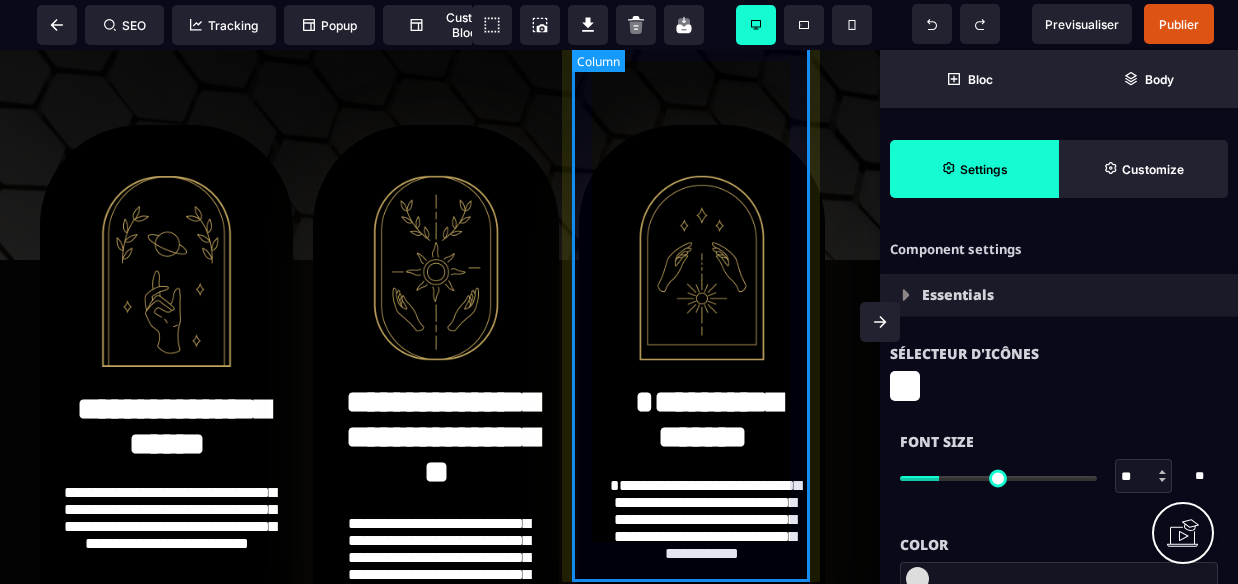 click on "**********" at bounding box center (702, 409) 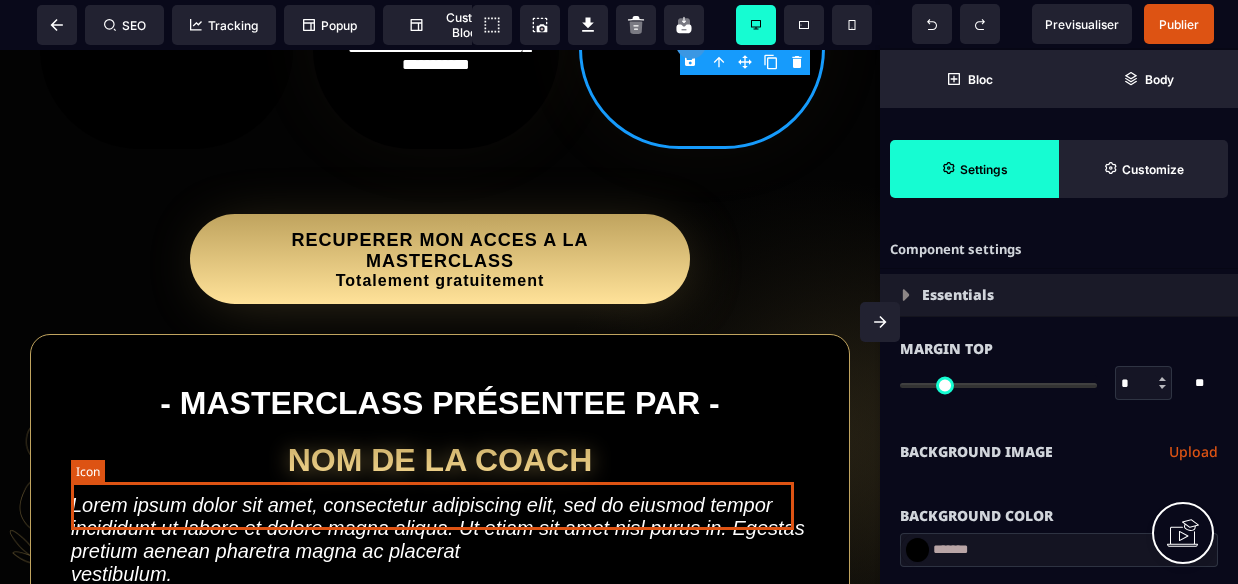 scroll, scrollTop: 1650, scrollLeft: 0, axis: vertical 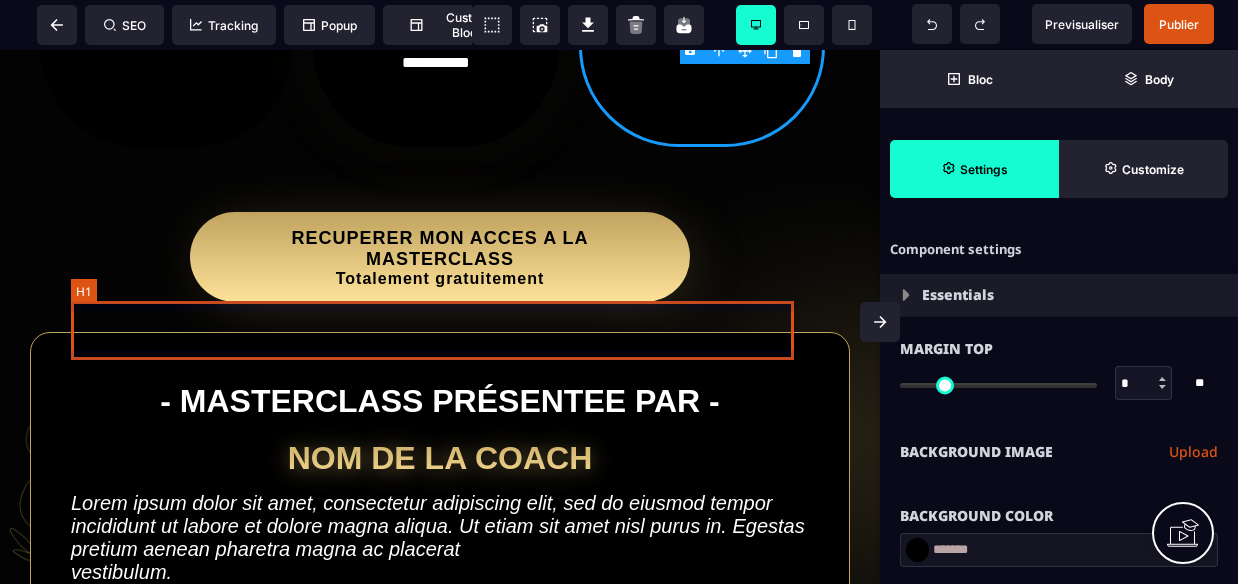 click on "nom de la coach" at bounding box center [440, 458] 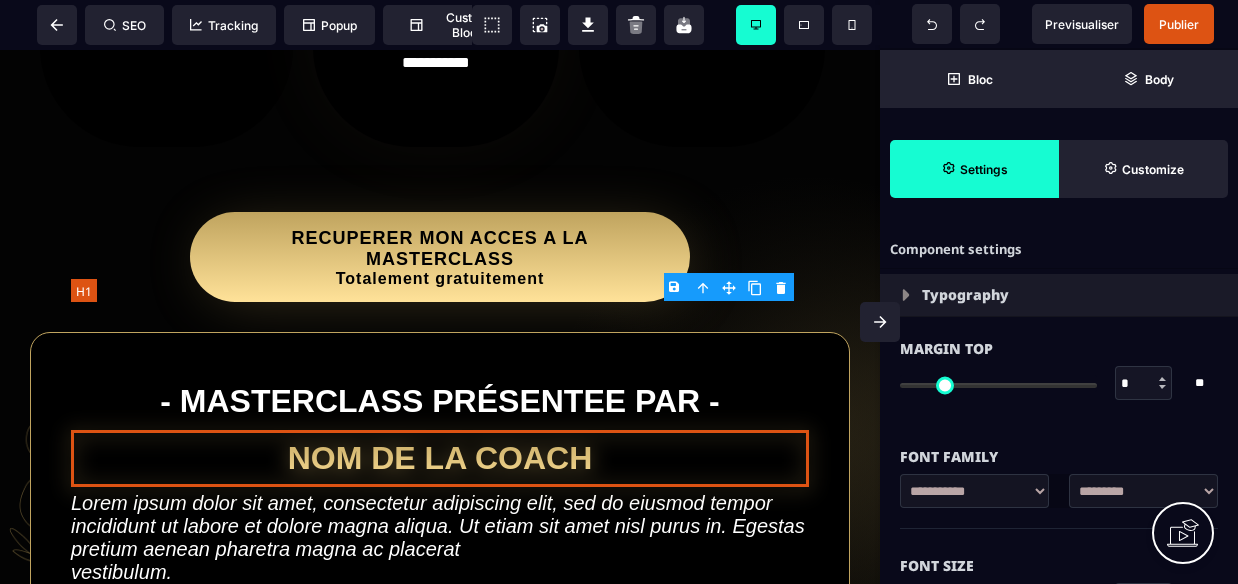 click on "nom de la coach" at bounding box center [440, 458] 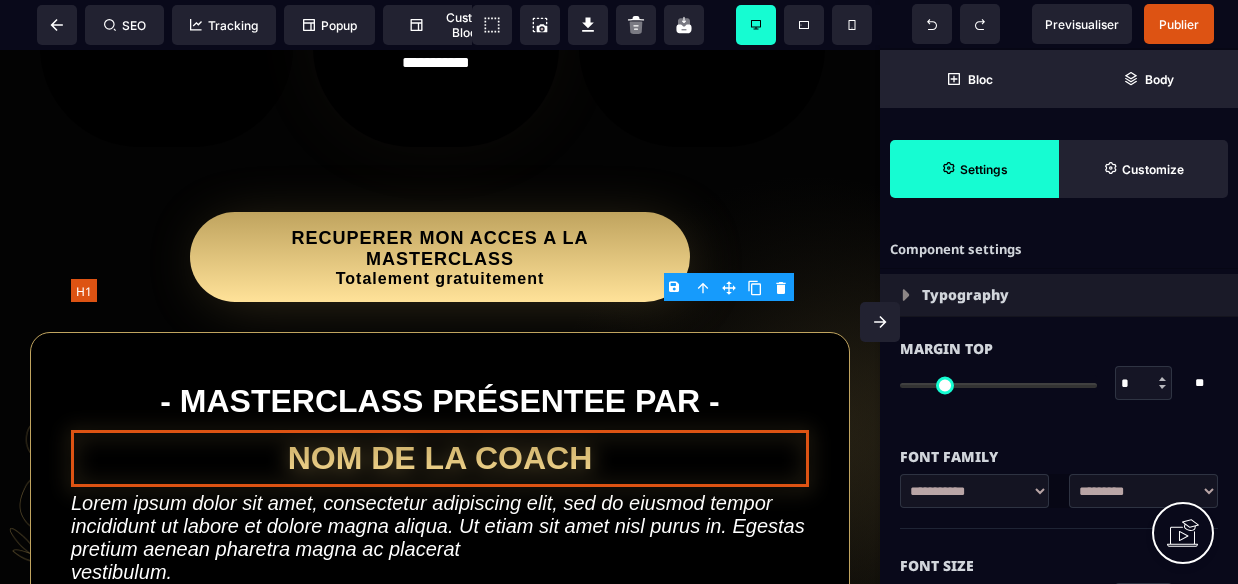 click on "nom de la coach" at bounding box center [440, 458] 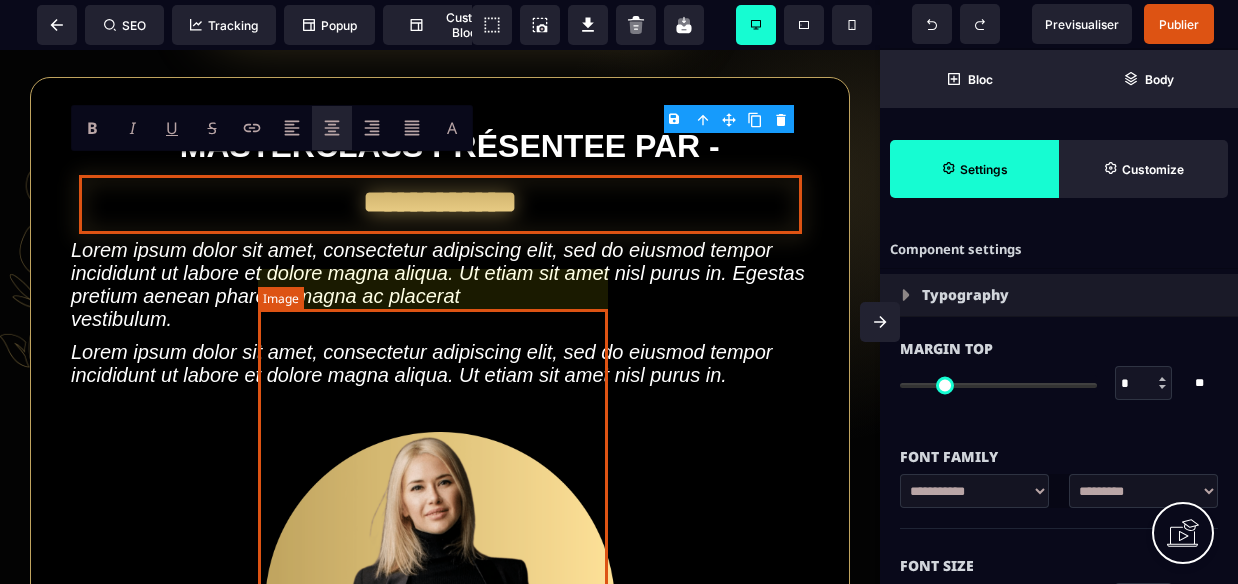 scroll, scrollTop: 1904, scrollLeft: 0, axis: vertical 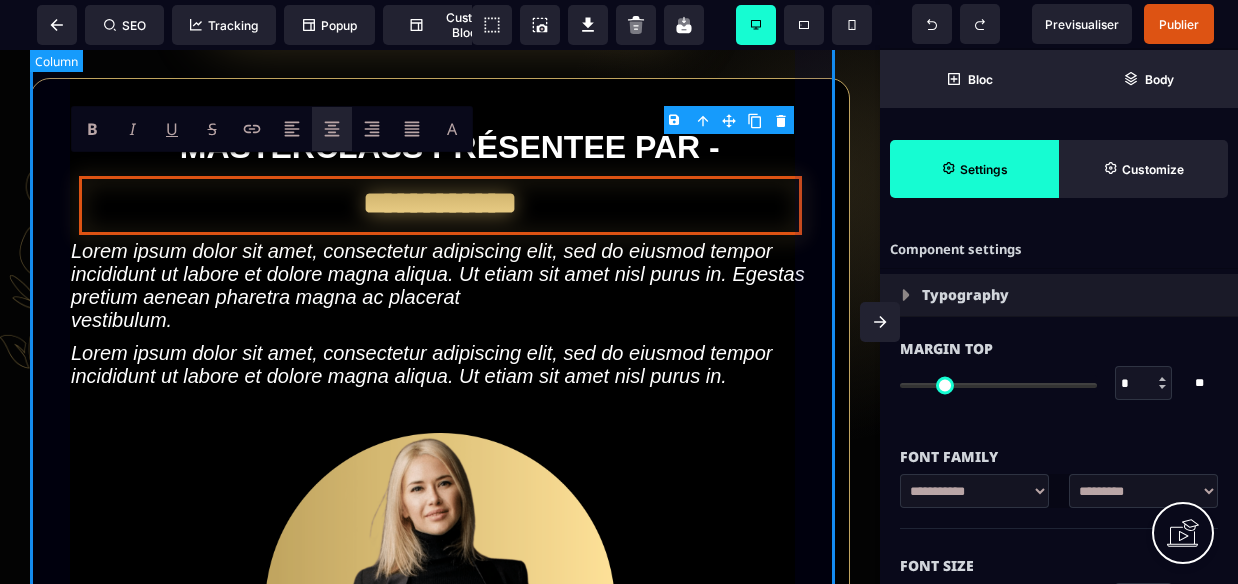 click on "**********" at bounding box center [440, 511] 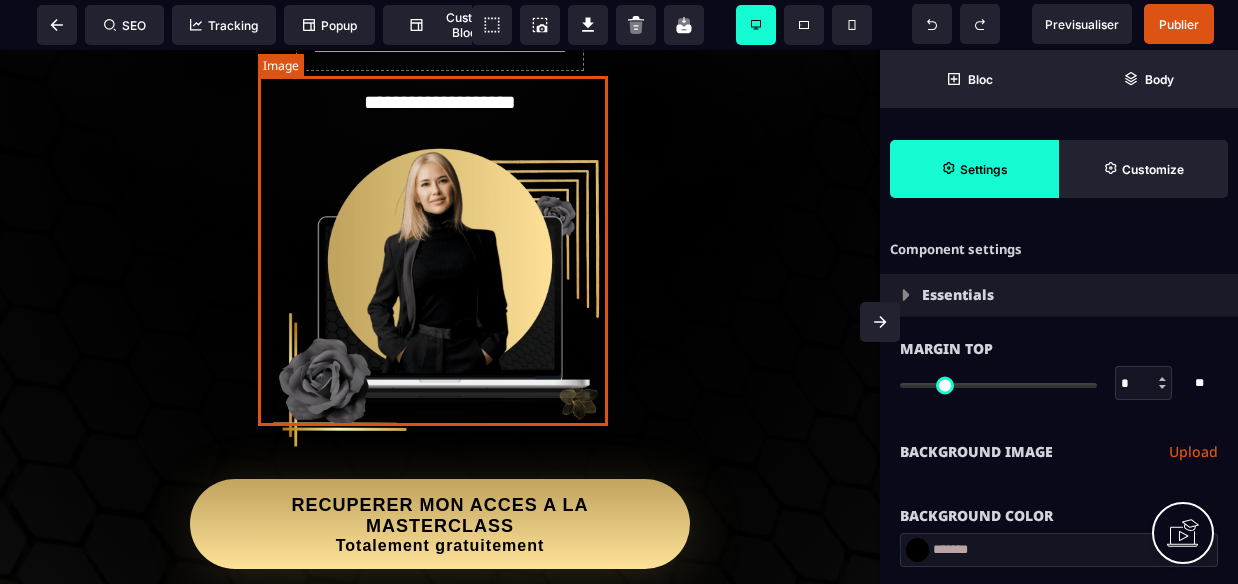 scroll, scrollTop: 477, scrollLeft: 0, axis: vertical 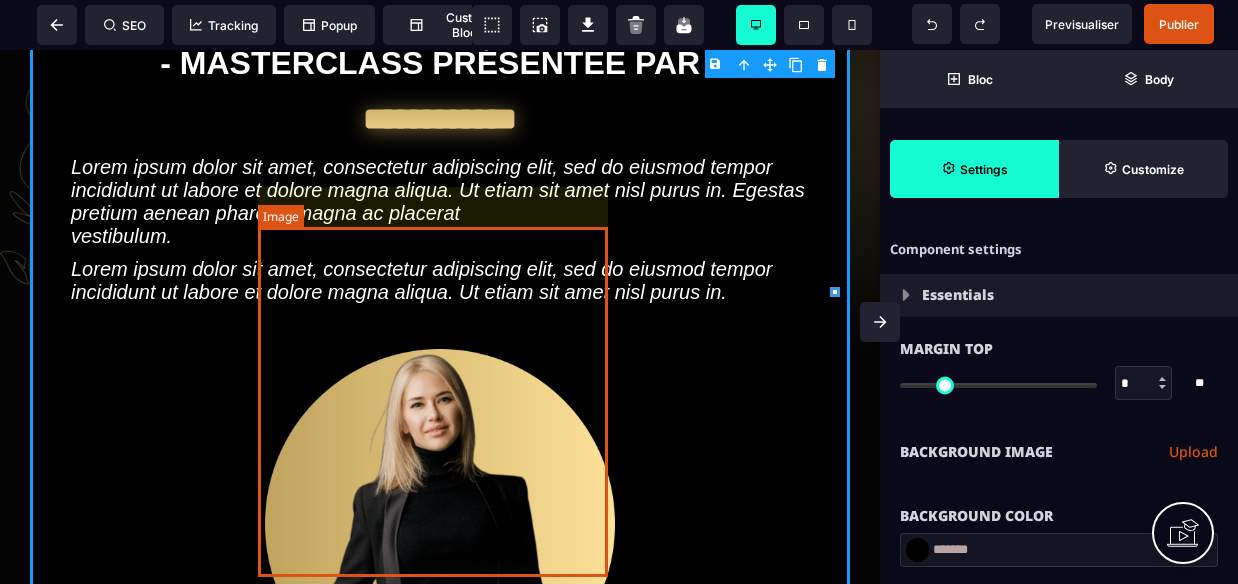 click at bounding box center (440, 524) 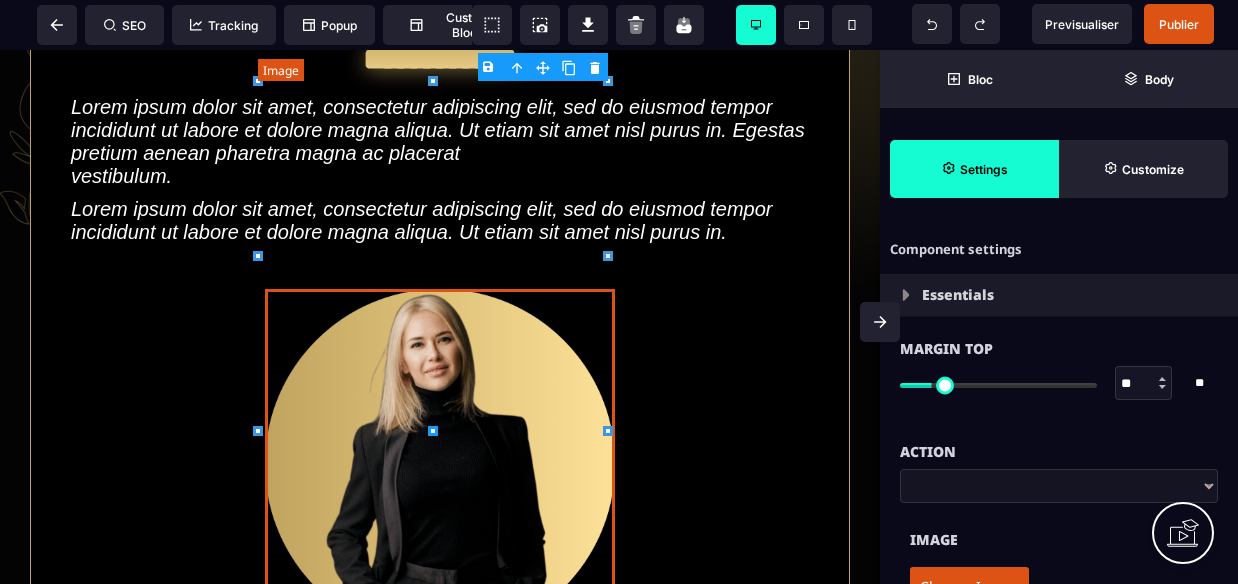 scroll, scrollTop: 2133, scrollLeft: 0, axis: vertical 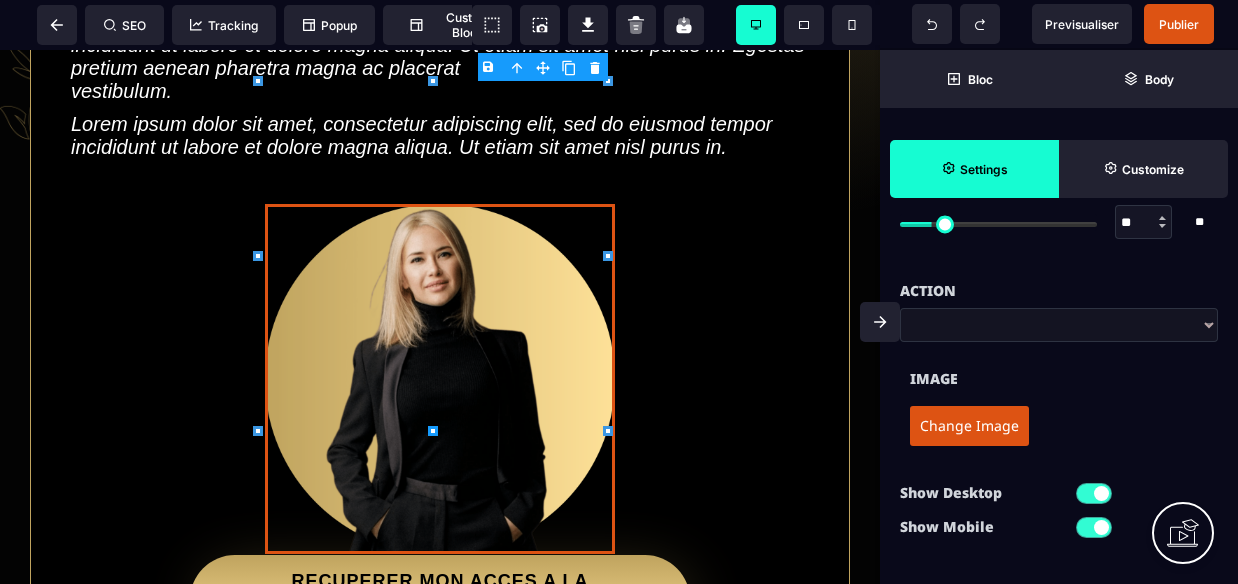 click on "Change Image" at bounding box center (969, 426) 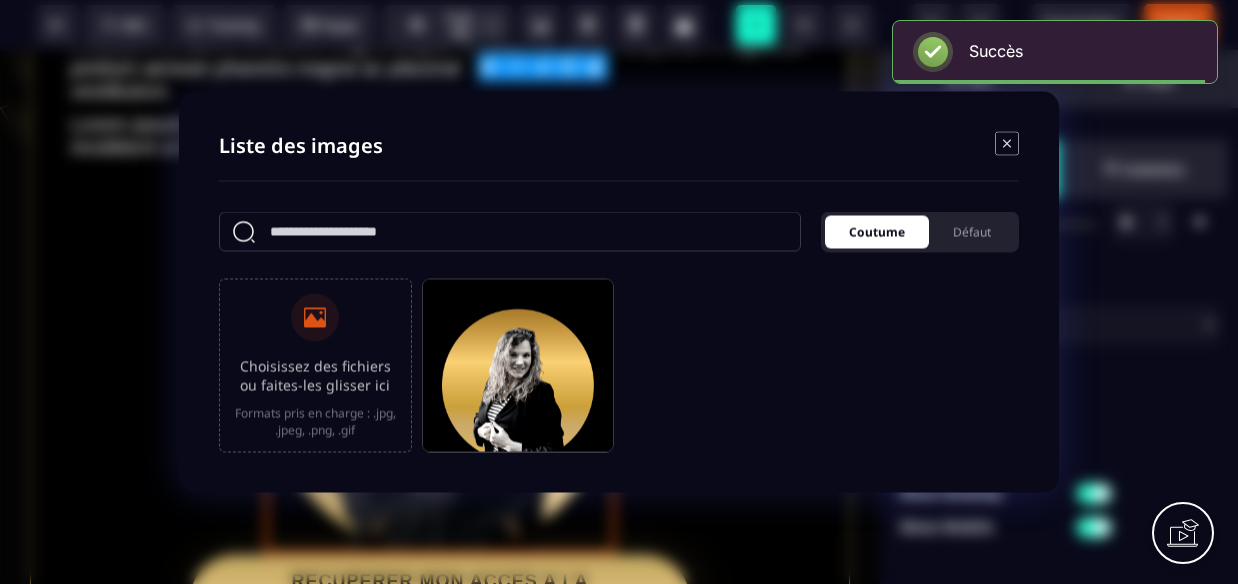 click on "Coutume" at bounding box center [877, 232] 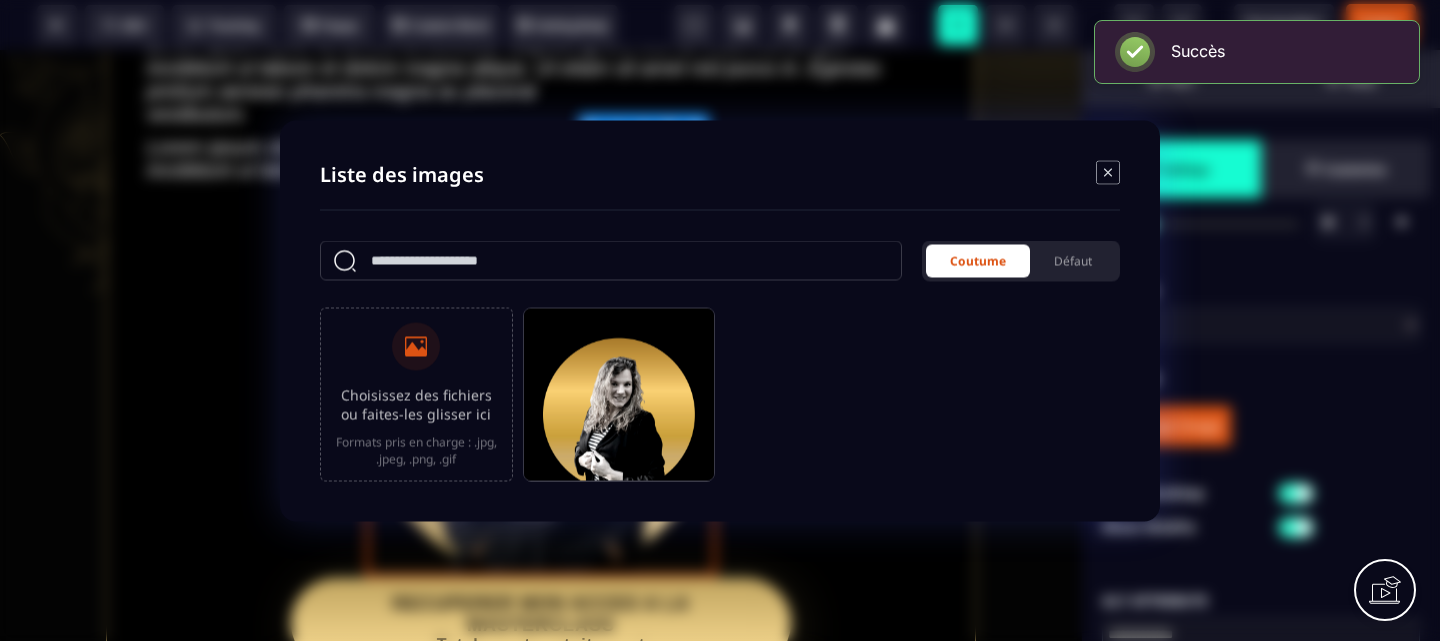 scroll, scrollTop: 2193, scrollLeft: 0, axis: vertical 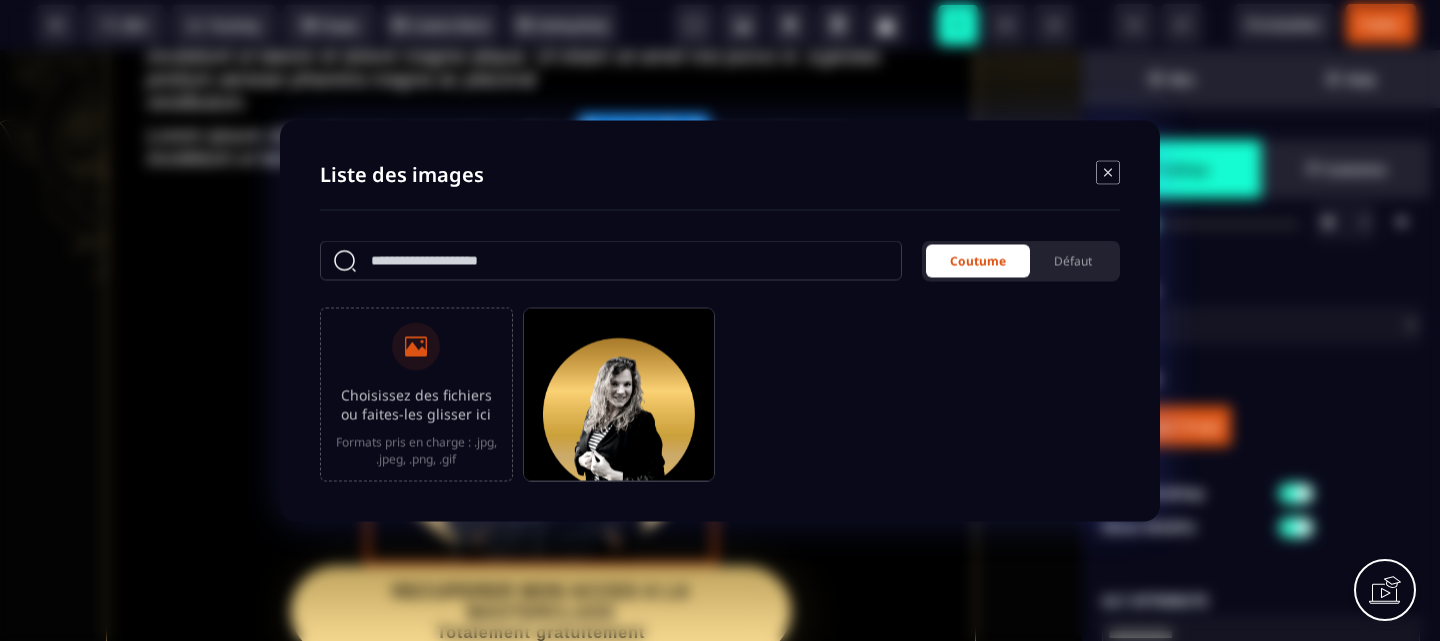 click 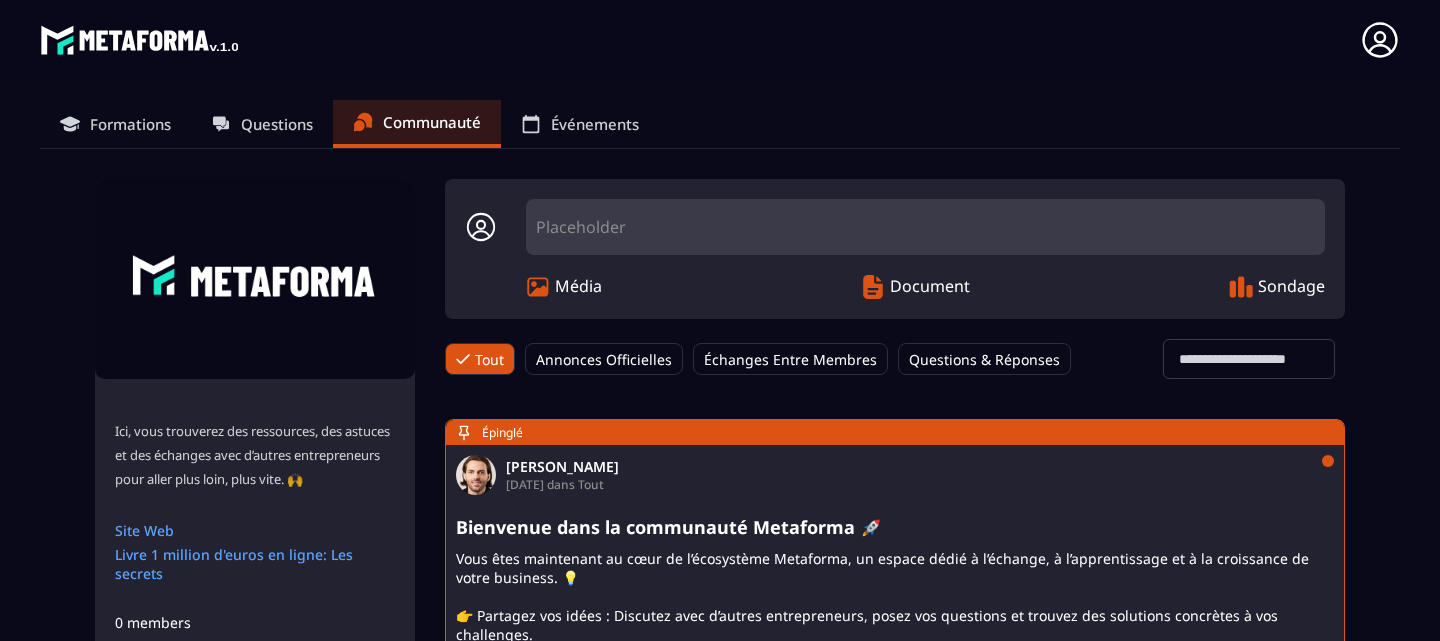 scroll, scrollTop: 0, scrollLeft: 0, axis: both 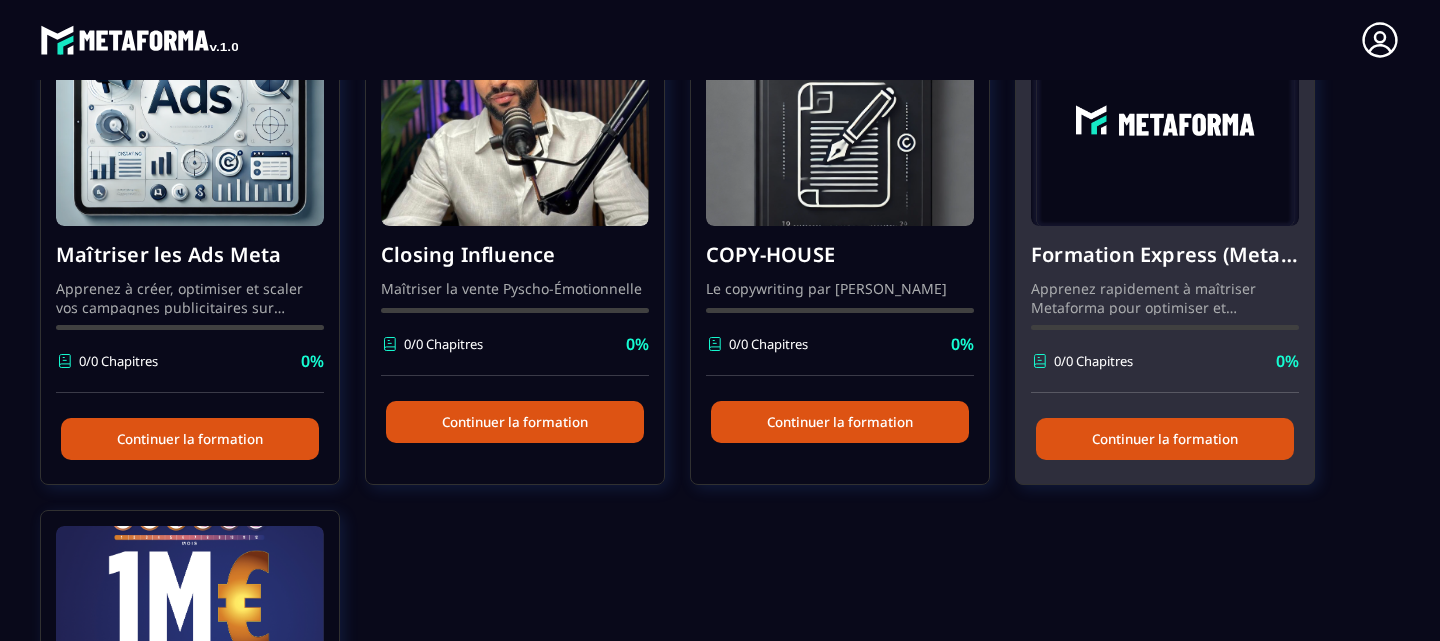 click on "Continuer la formation" at bounding box center (1165, 439) 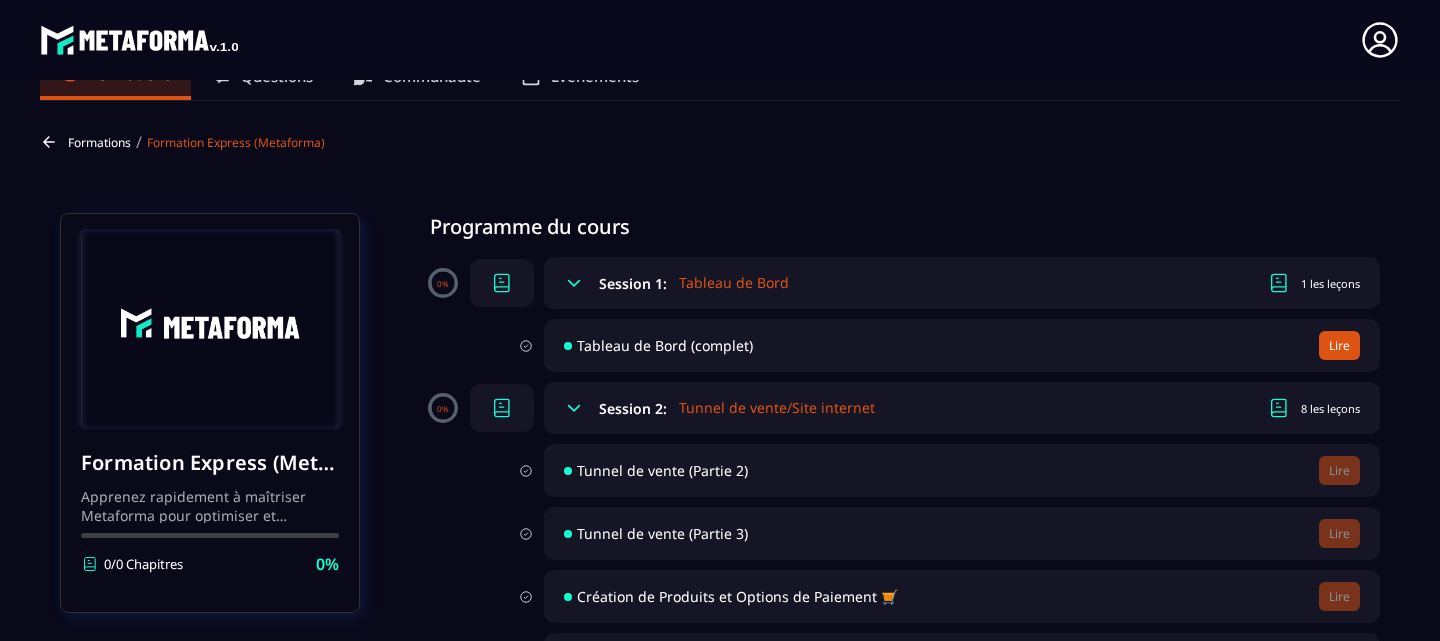scroll, scrollTop: 0, scrollLeft: 0, axis: both 